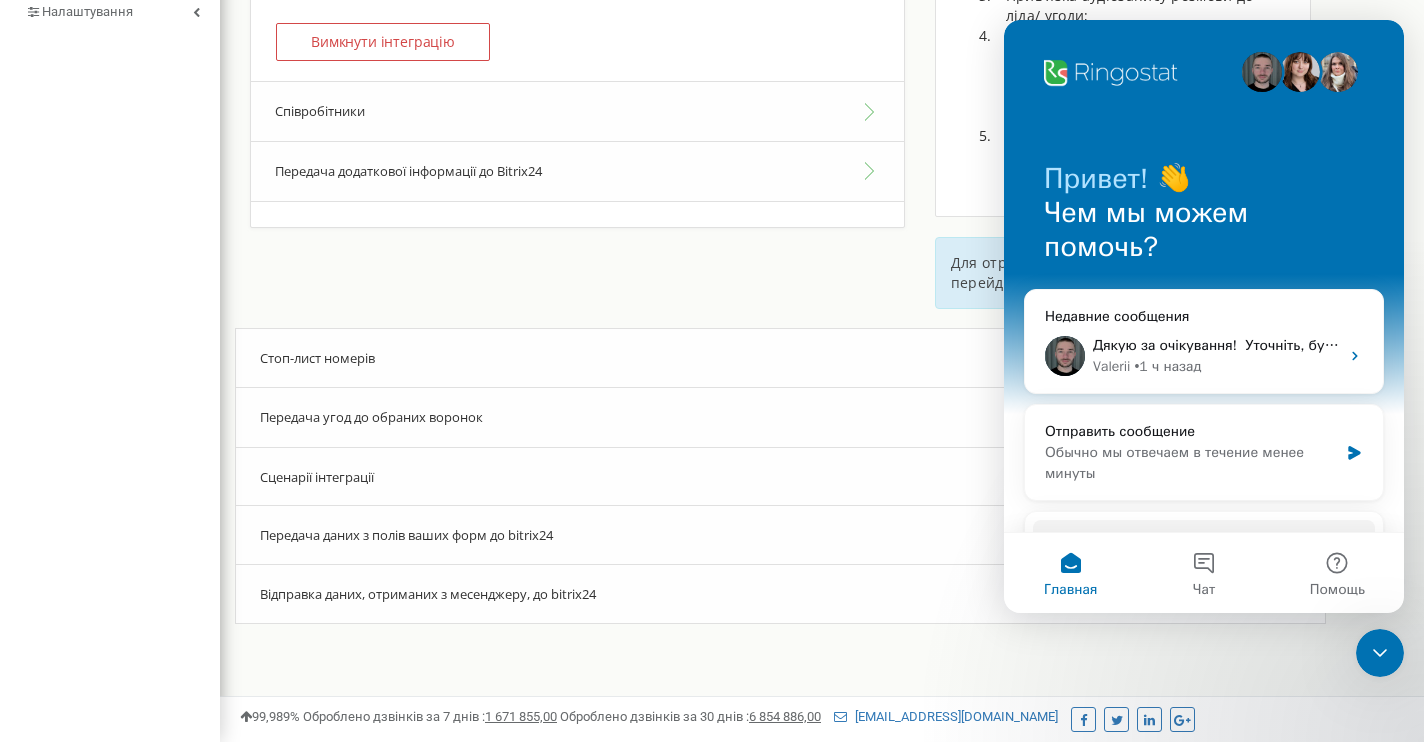 scroll, scrollTop: 0, scrollLeft: 0, axis: both 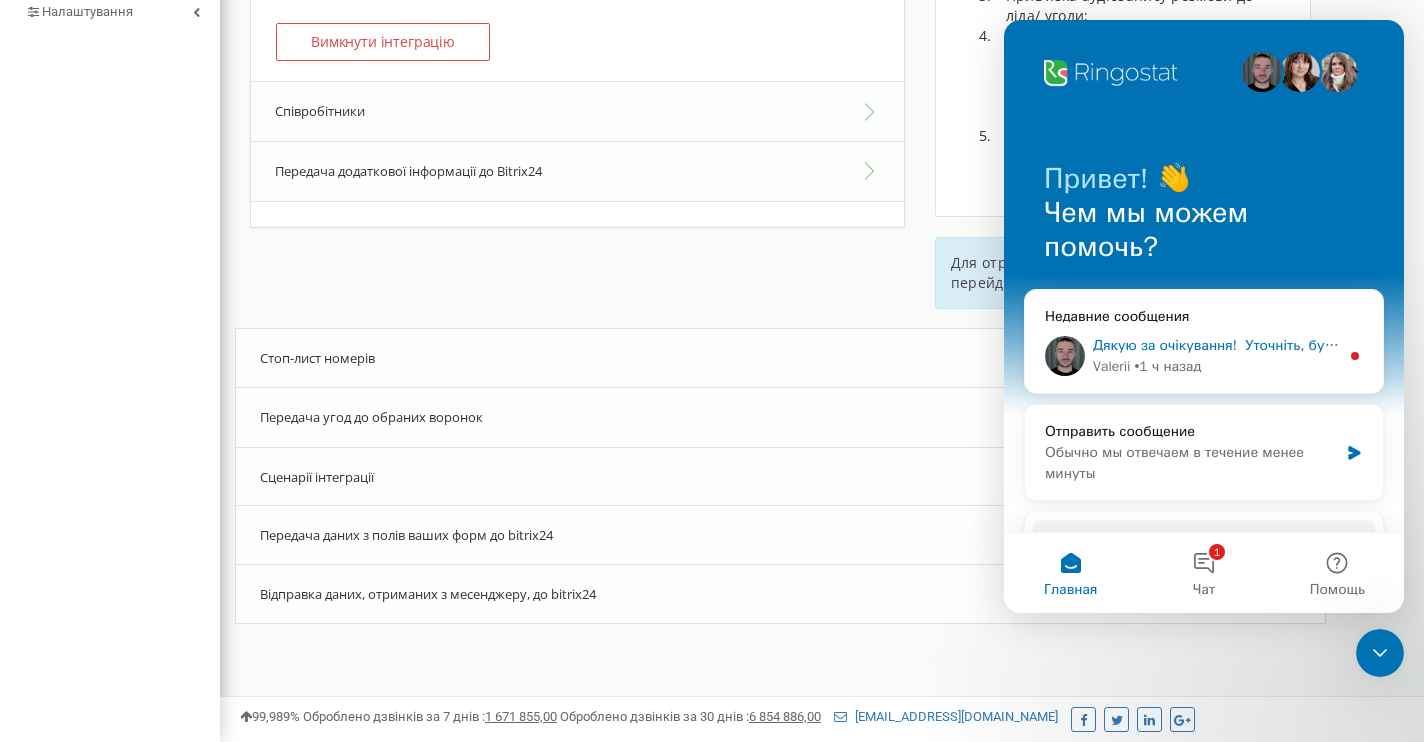 click on "•  1 ч назад" at bounding box center (1167, 366) 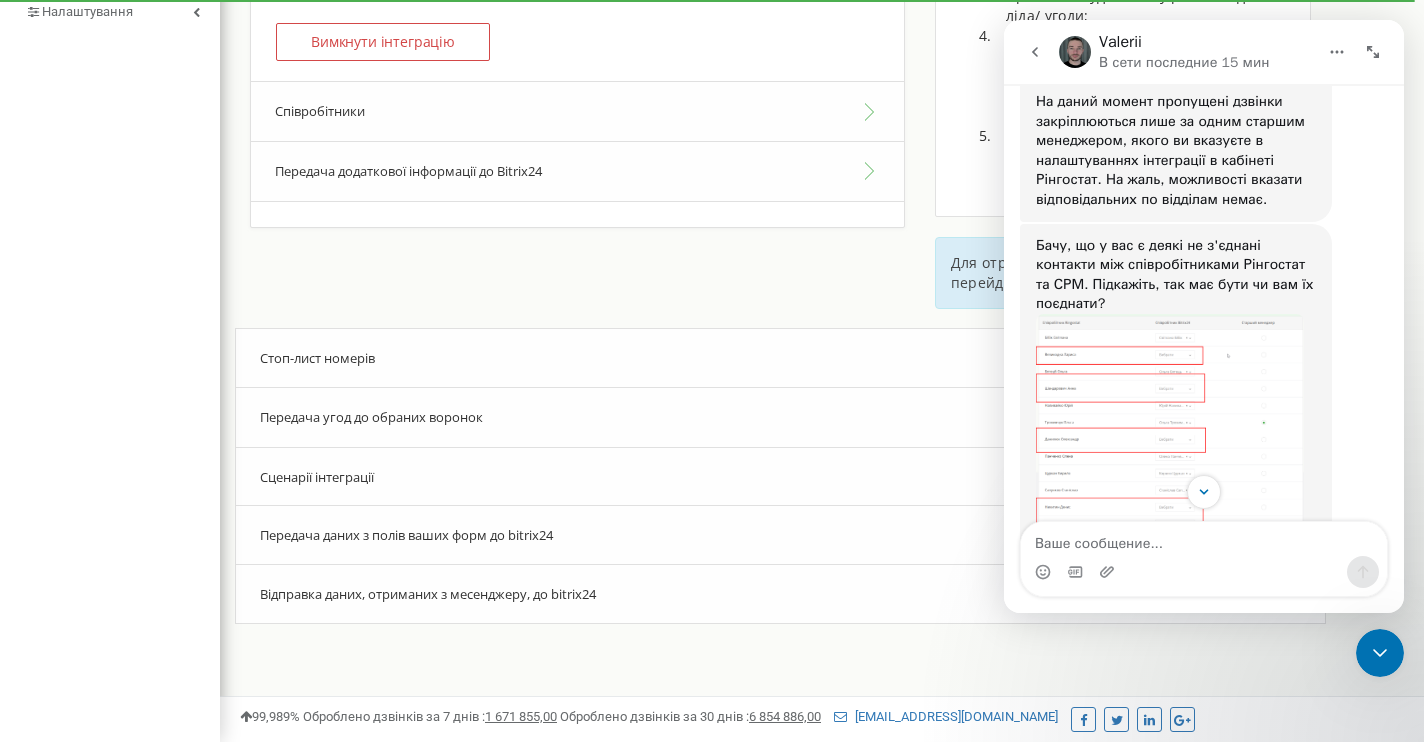 scroll, scrollTop: 776, scrollLeft: 0, axis: vertical 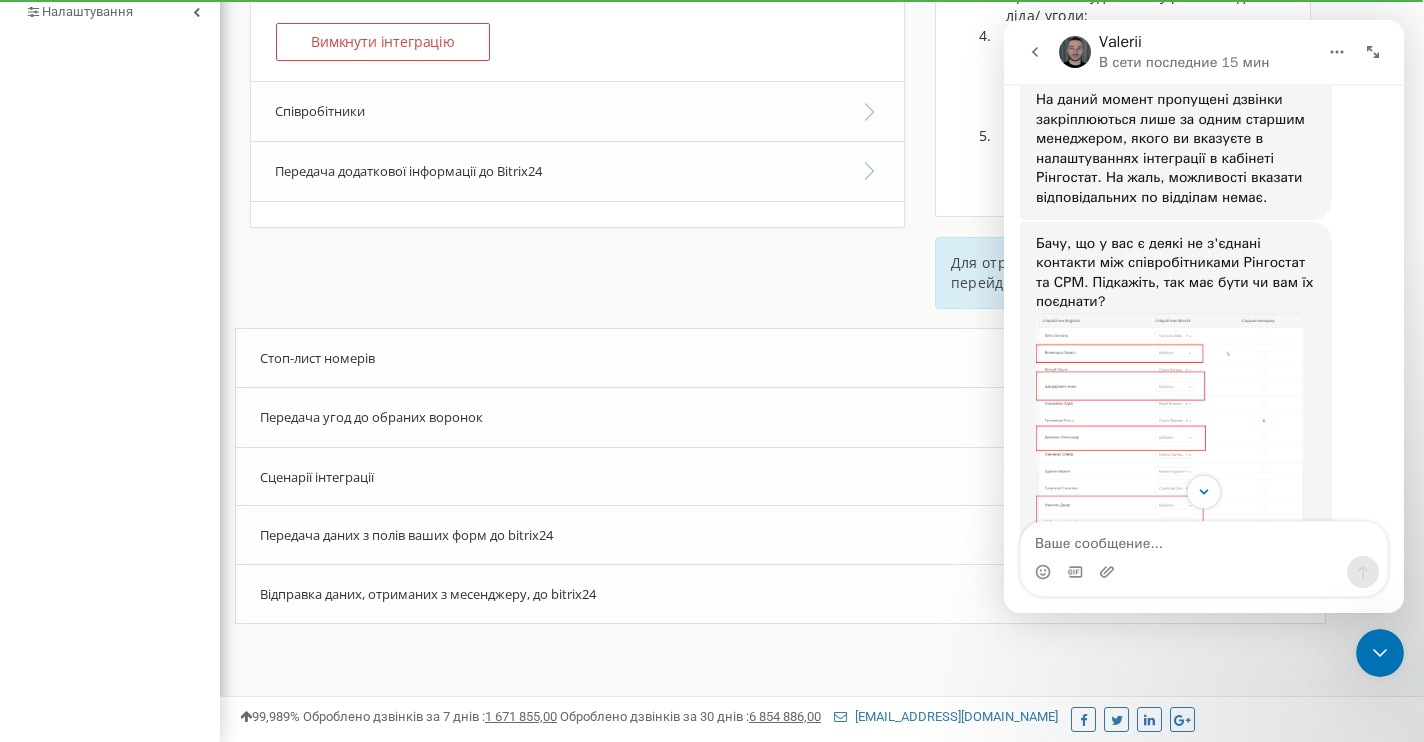 click at bounding box center (1170, 439) 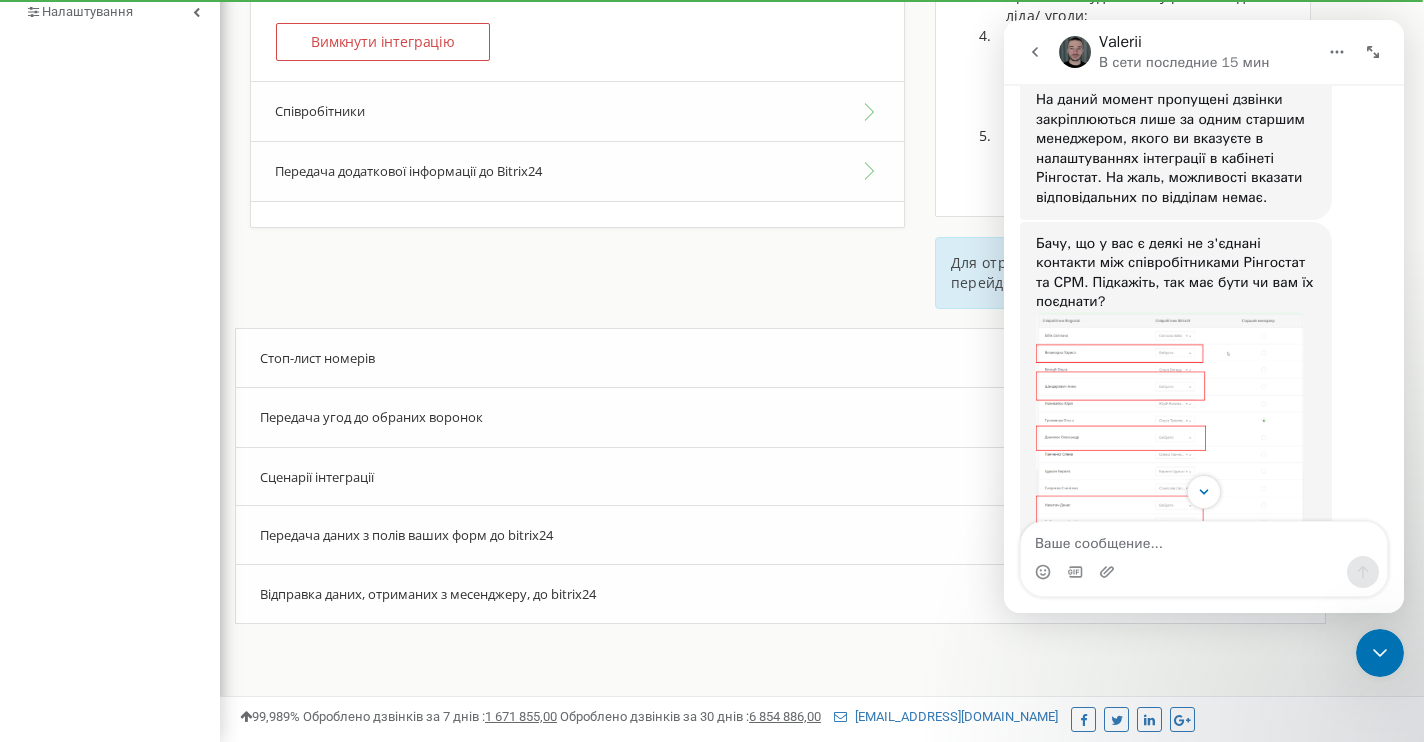 scroll, scrollTop: 0, scrollLeft: 0, axis: both 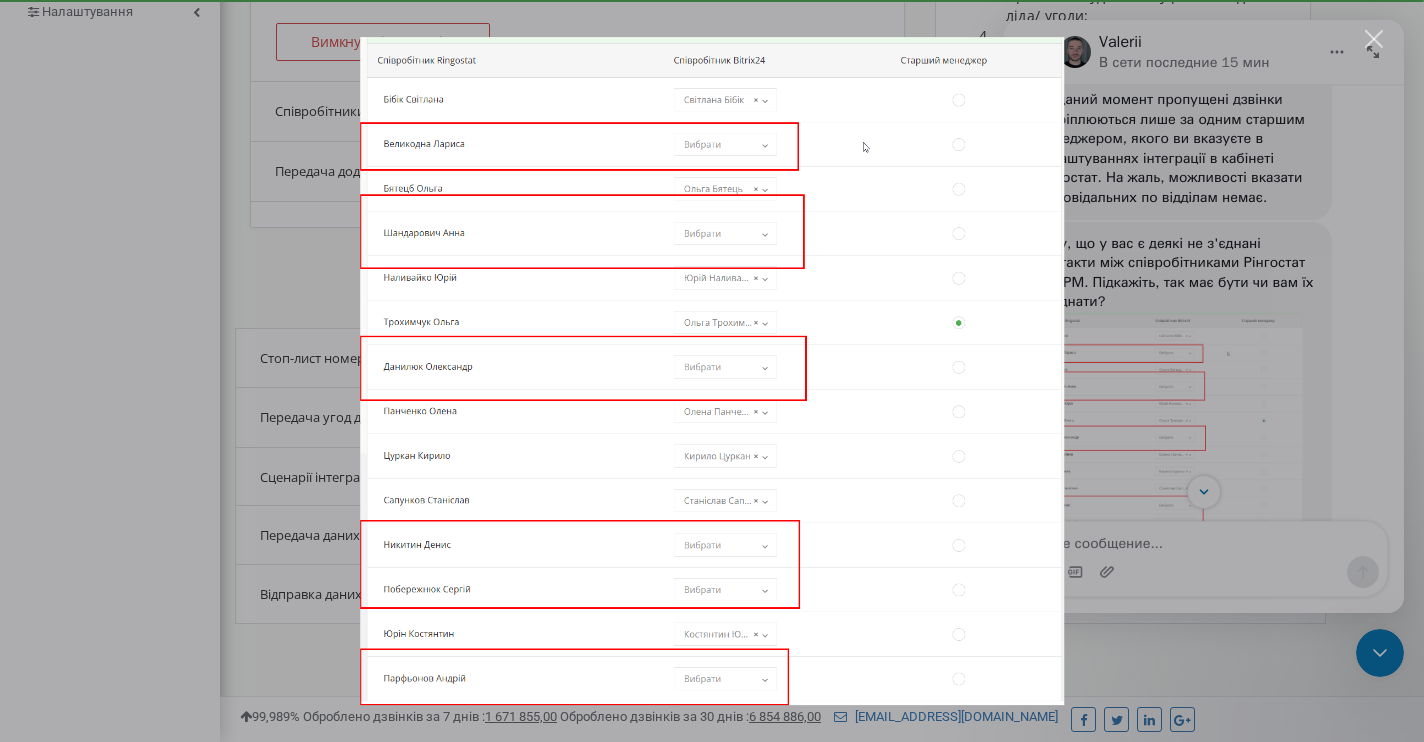 click at bounding box center [1374, 39] 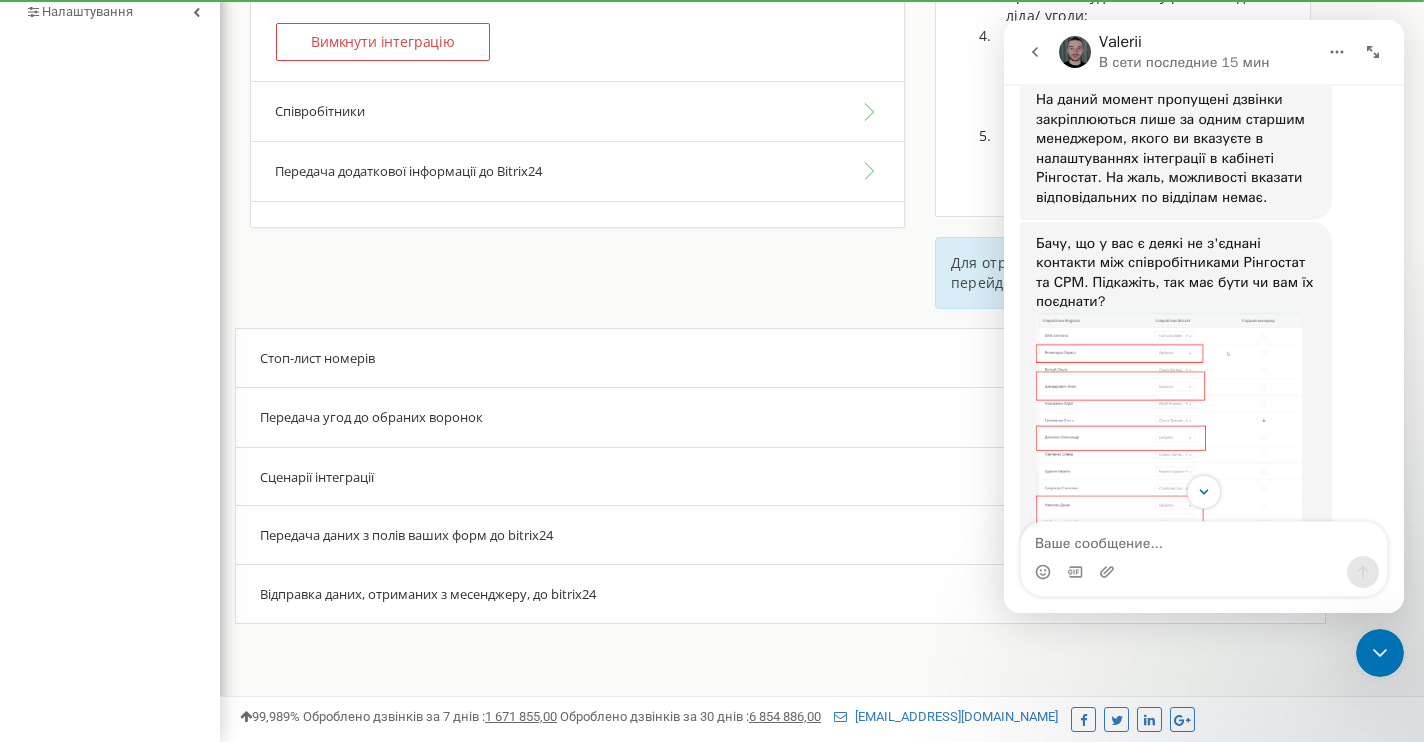 scroll, scrollTop: 798, scrollLeft: 0, axis: vertical 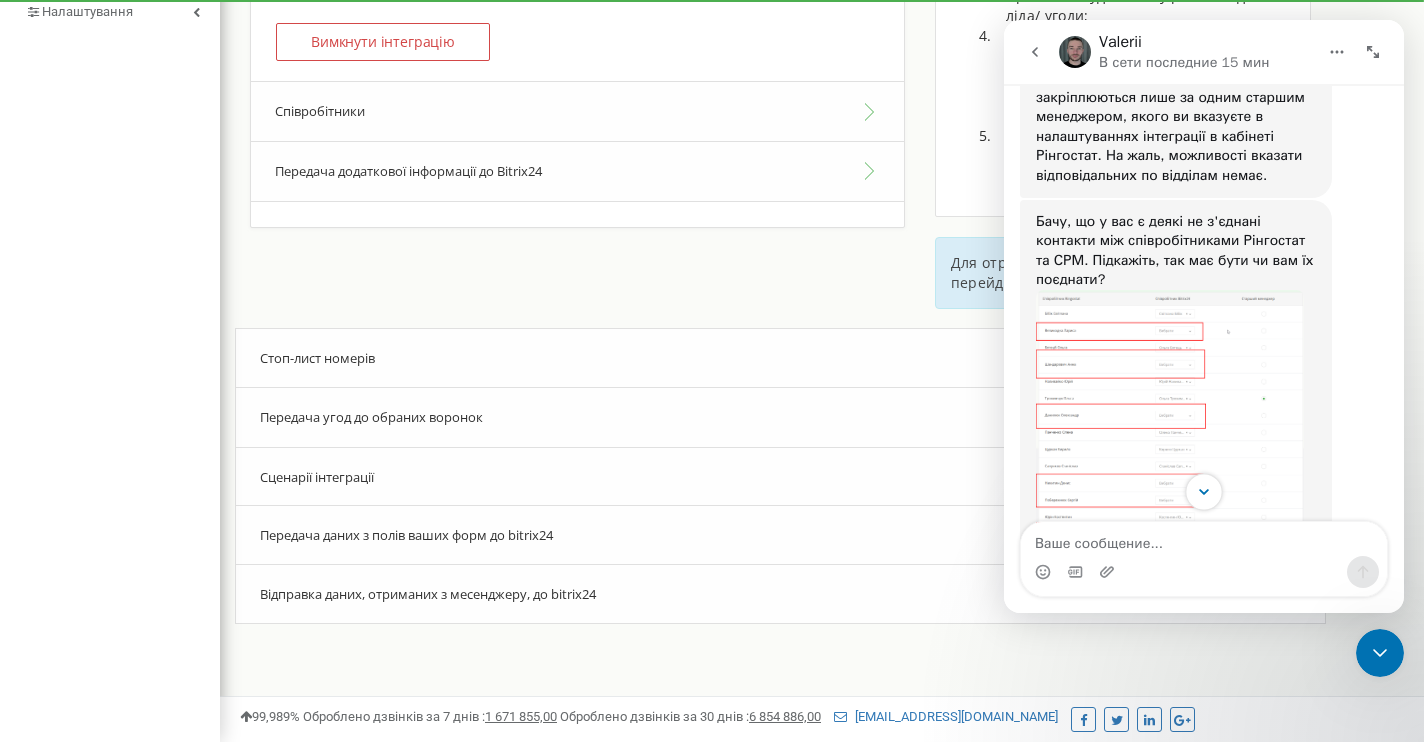 click at bounding box center (1203, 491) 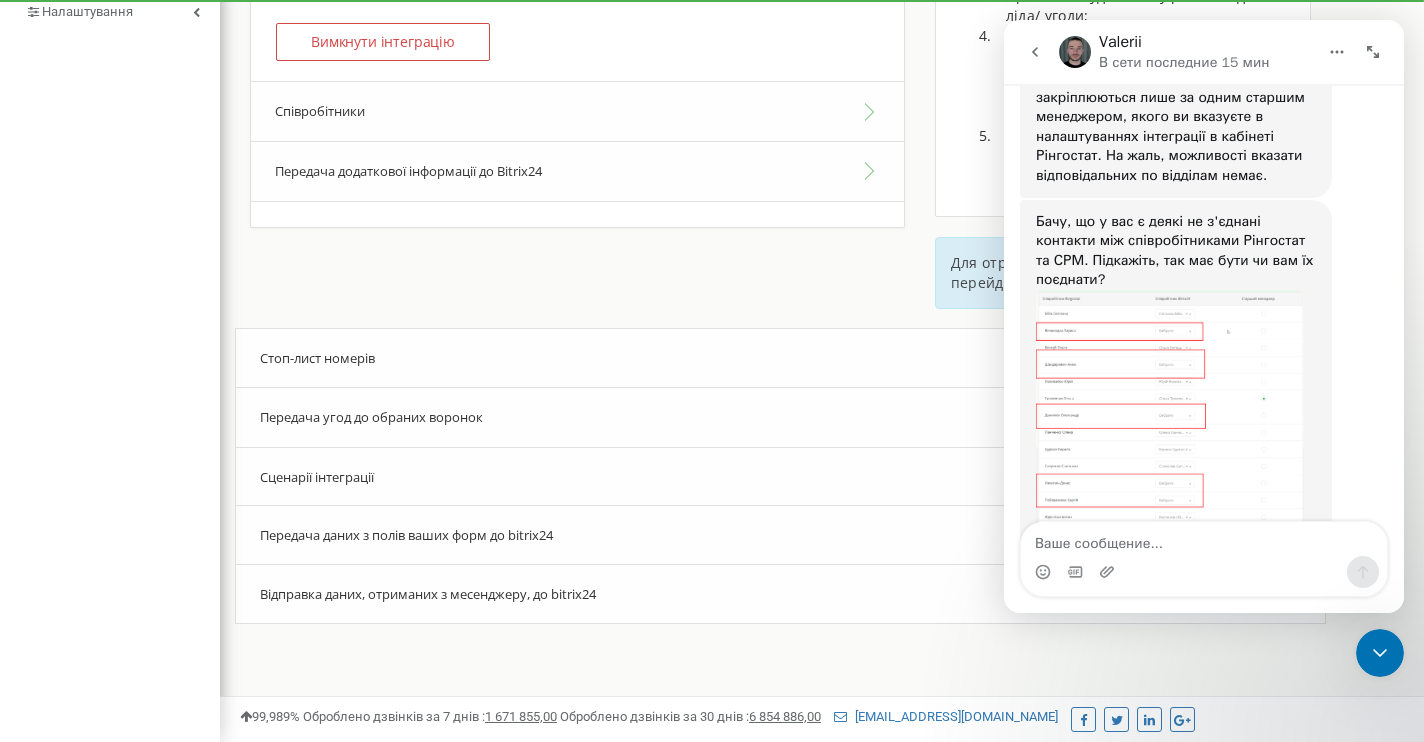scroll, scrollTop: 279, scrollLeft: 0, axis: vertical 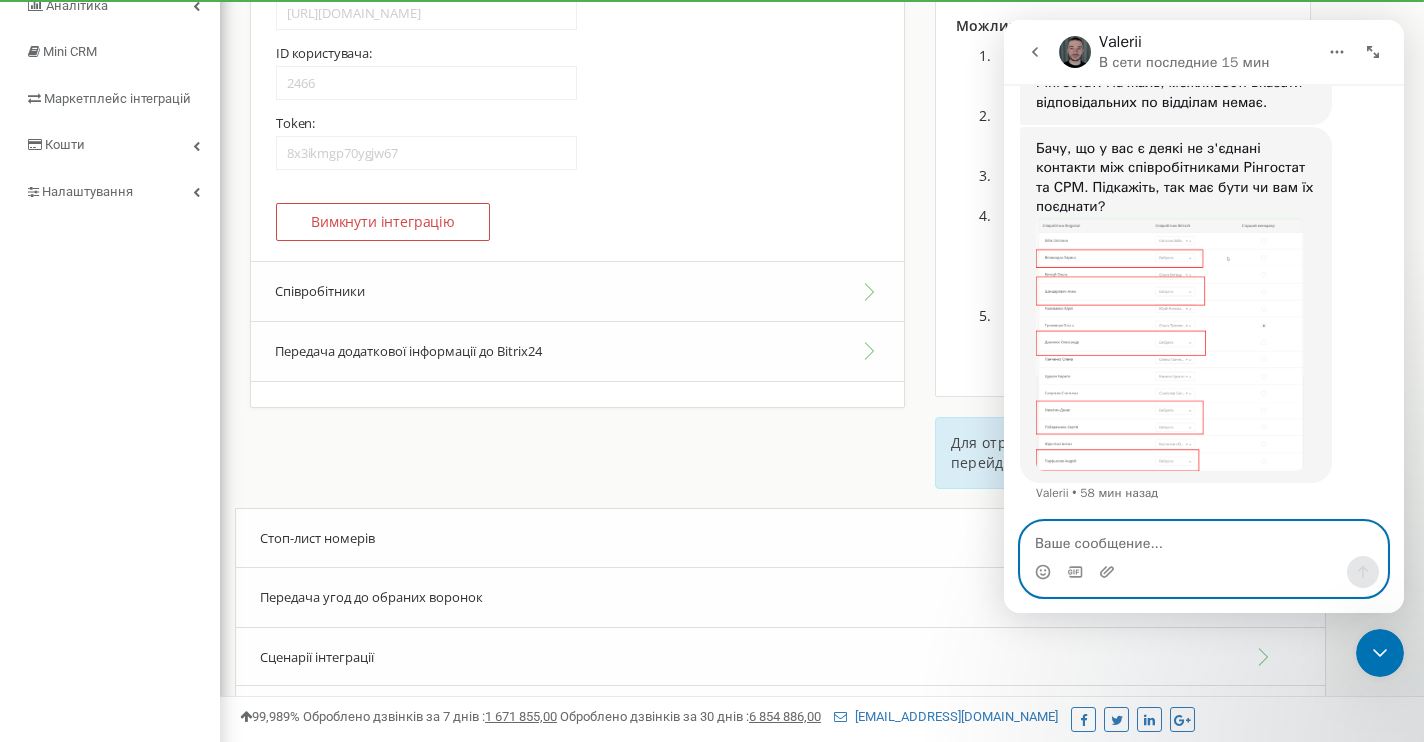 click at bounding box center (1204, 539) 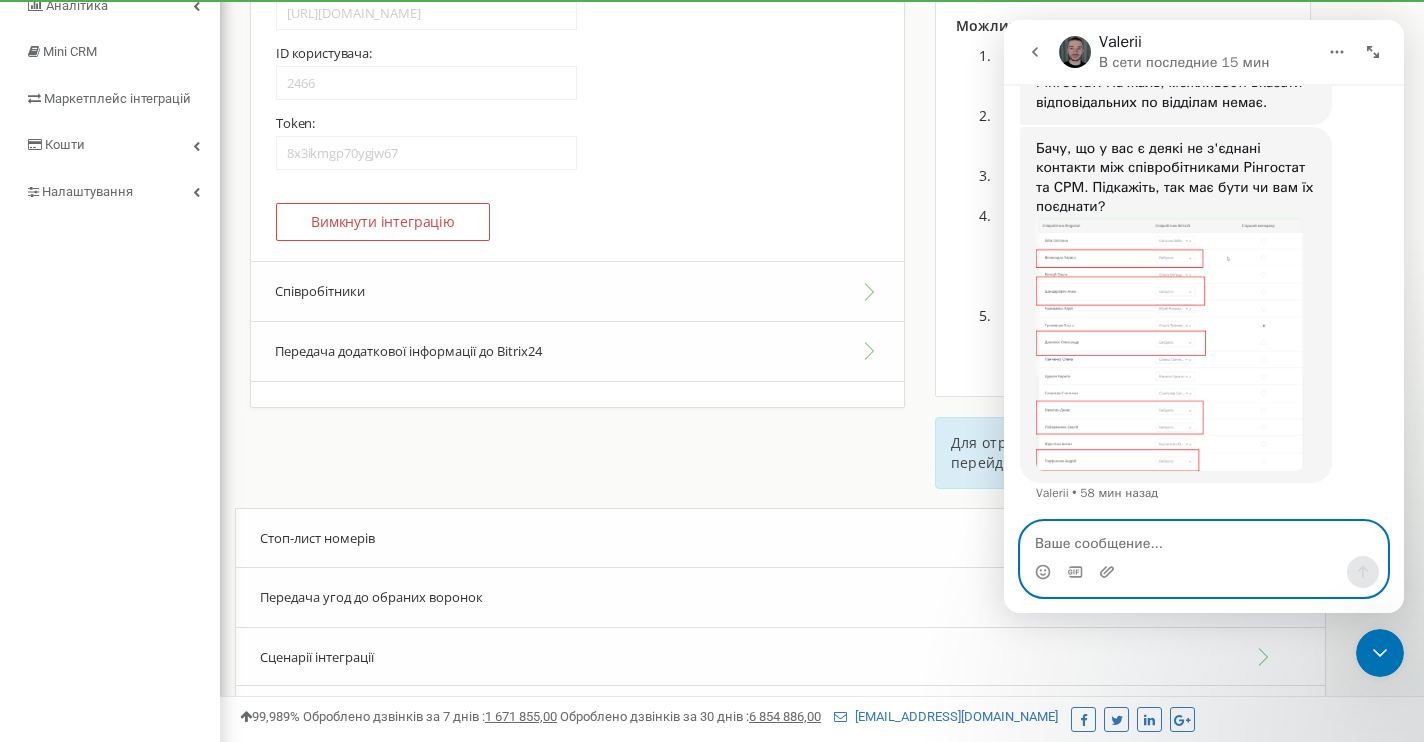 type on "N" 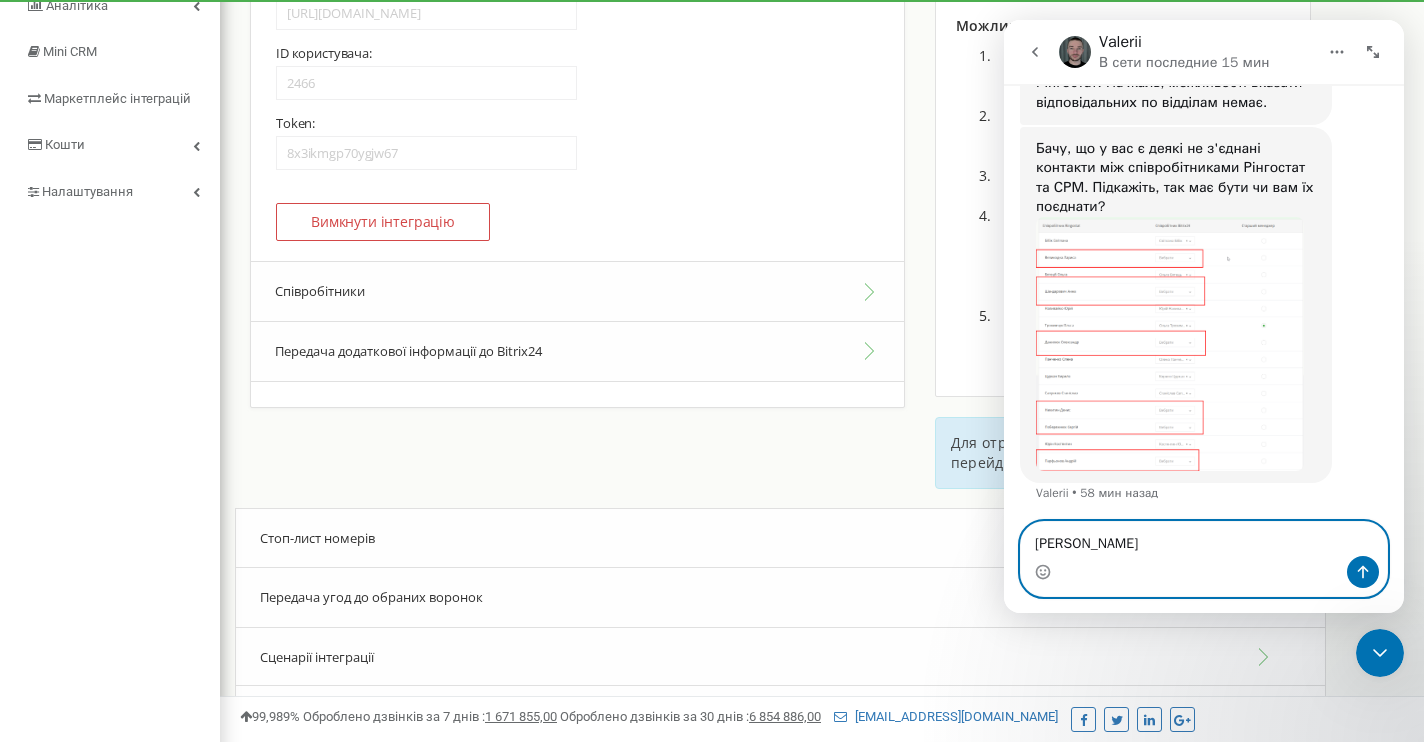 type on "Т" 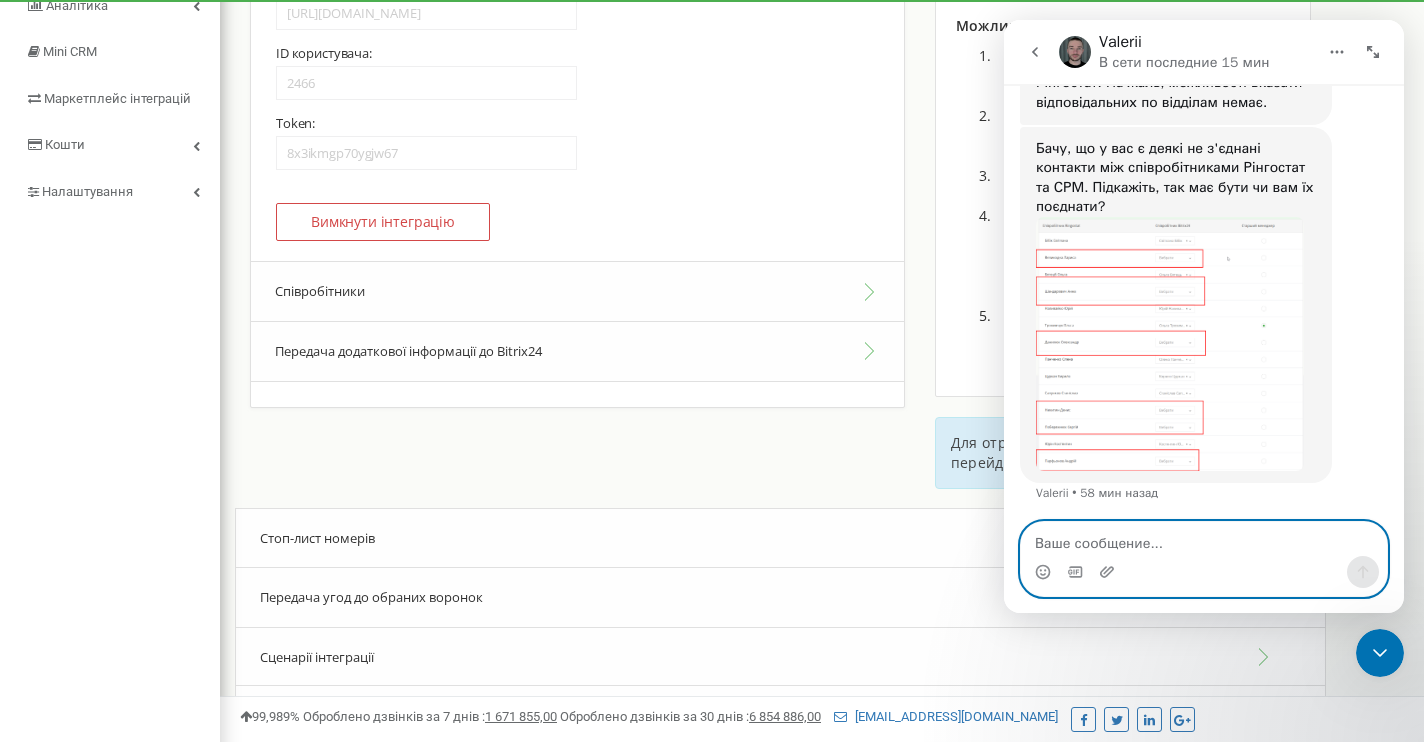 type on "О" 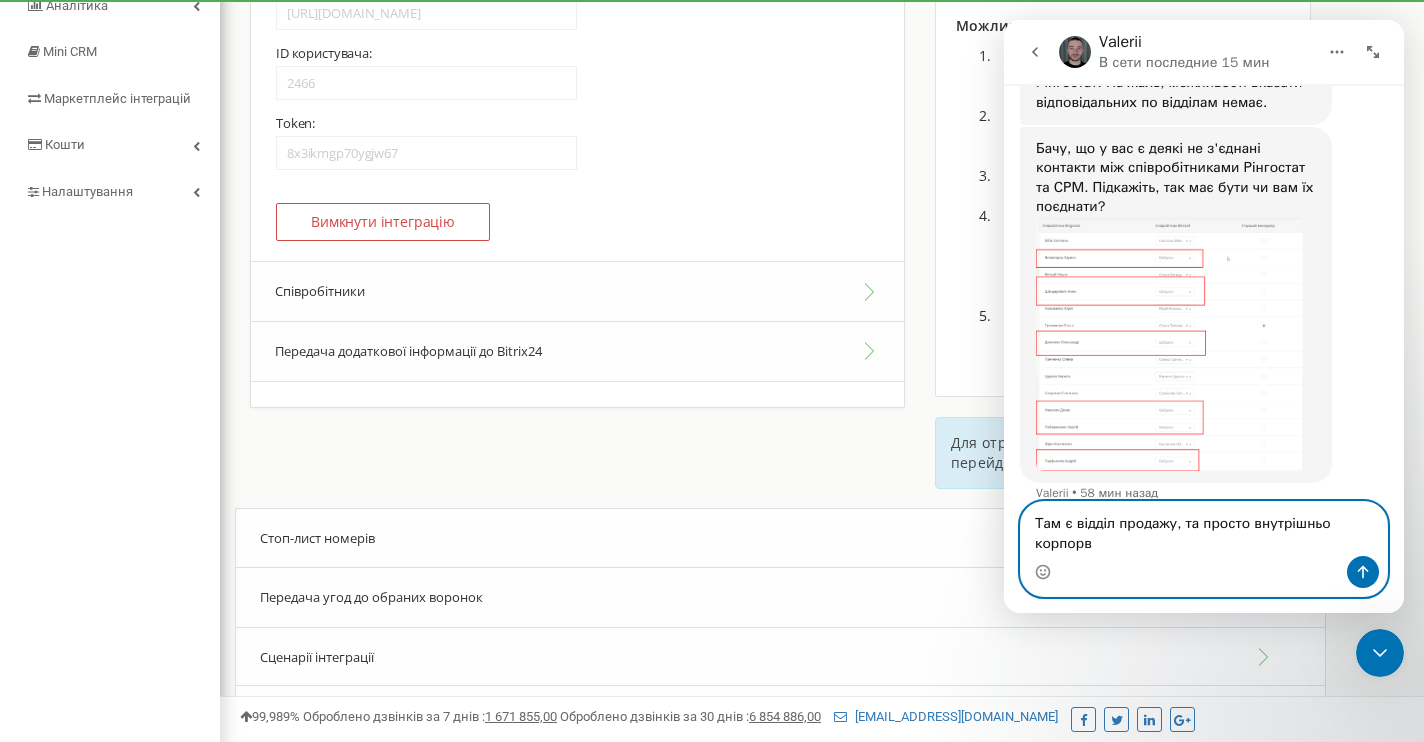 scroll, scrollTop: 891, scrollLeft: 0, axis: vertical 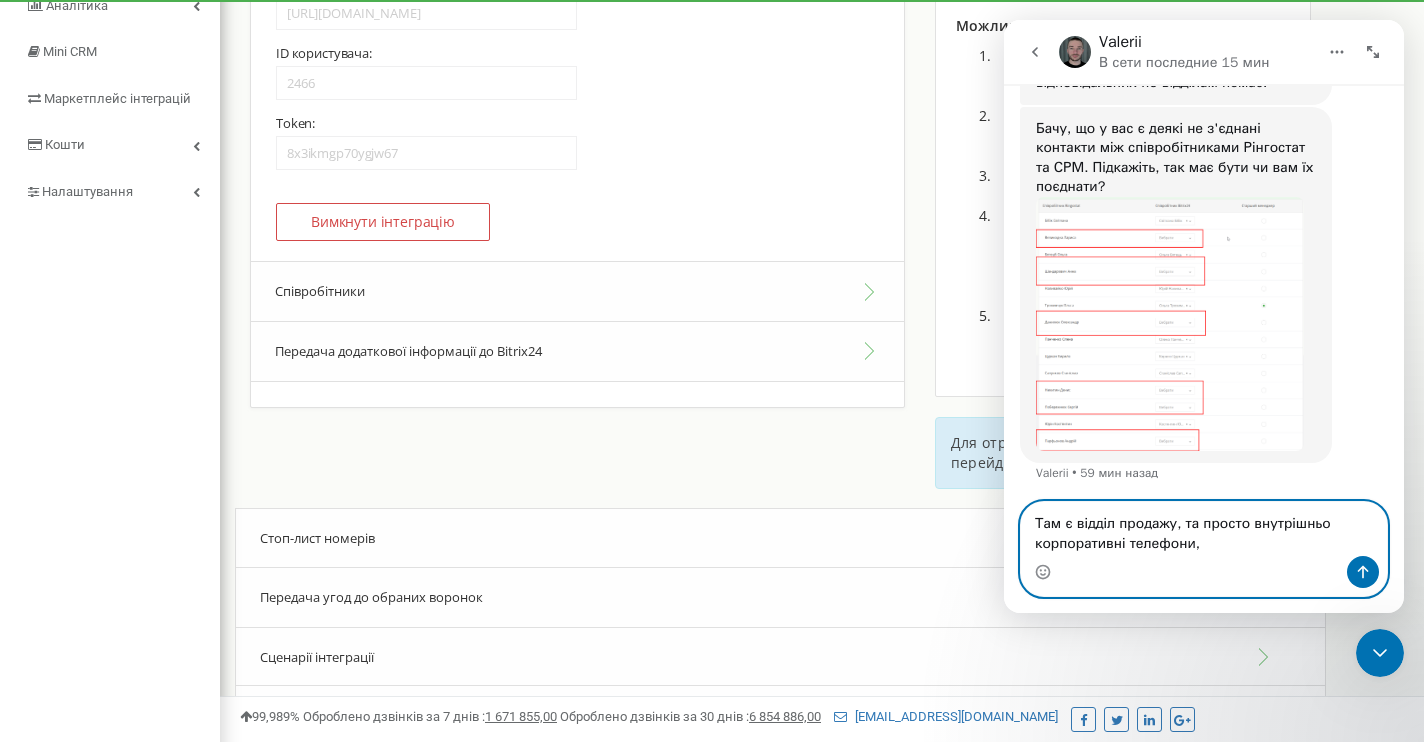 type on "Там є відділ продажу, та просто внутрішньо корпоративні телефони" 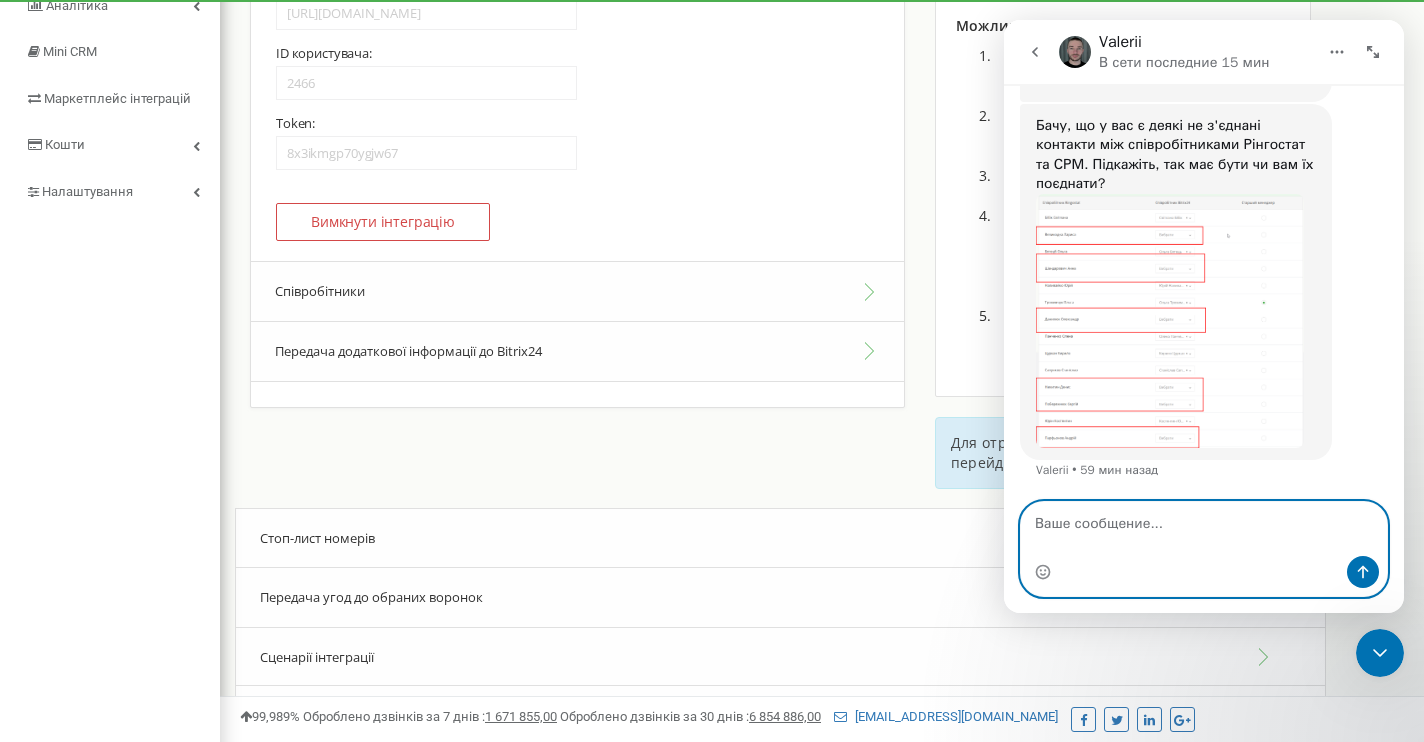 scroll, scrollTop: 104, scrollLeft: 0, axis: vertical 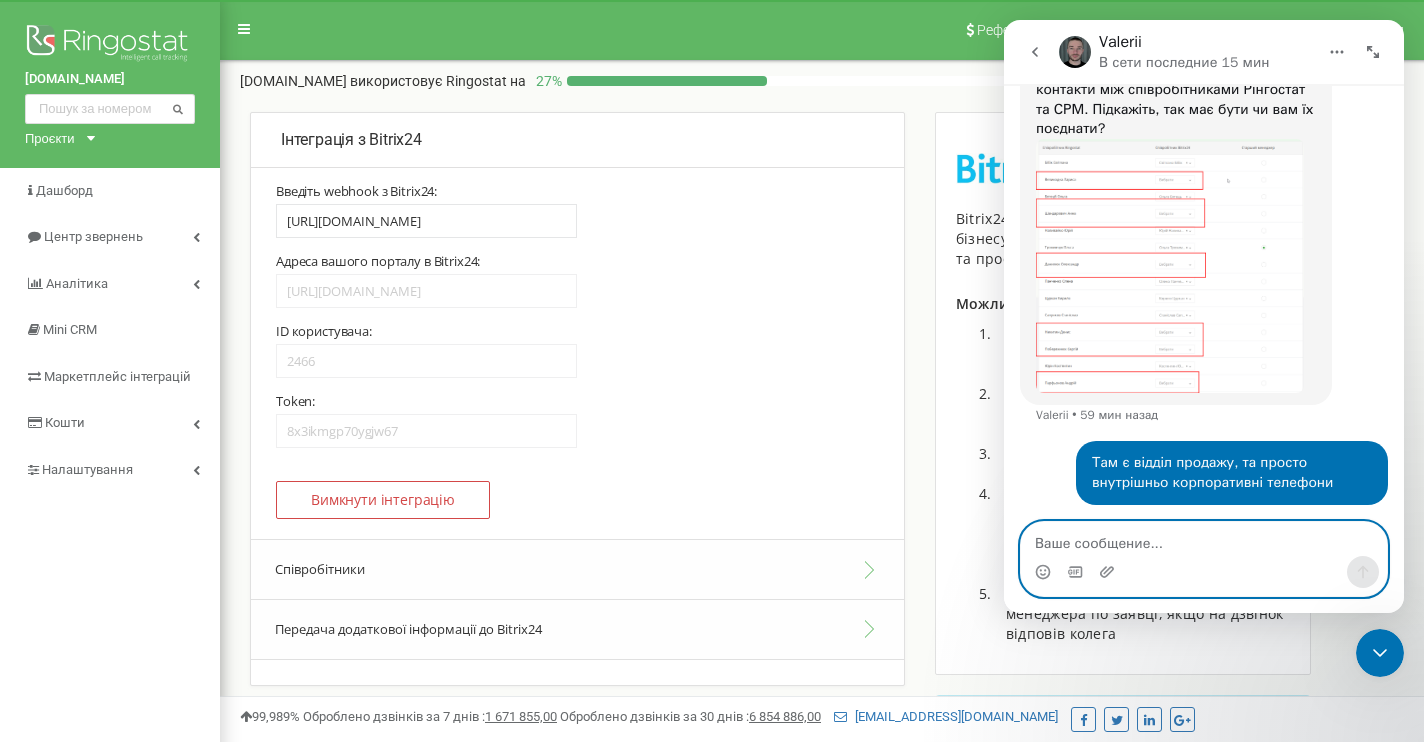 type on "я" 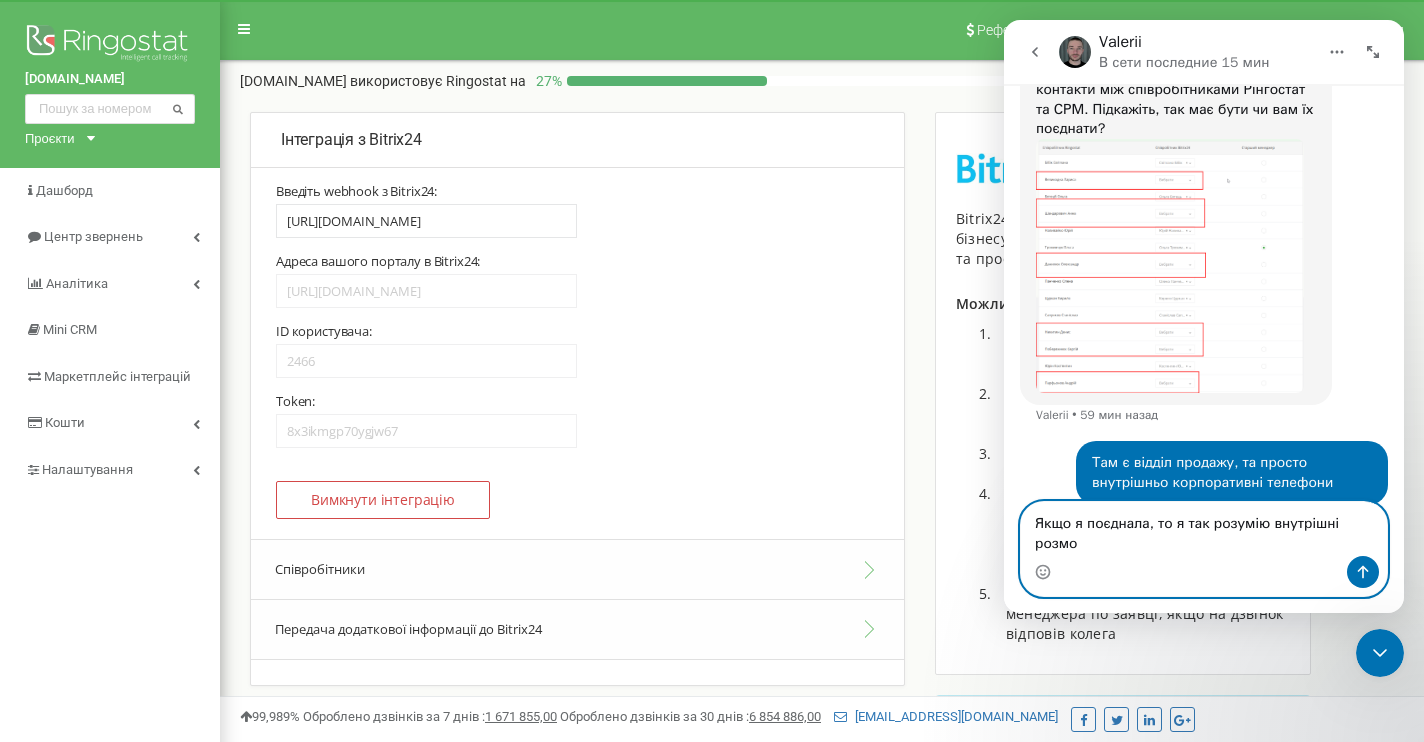 scroll, scrollTop: 969, scrollLeft: 0, axis: vertical 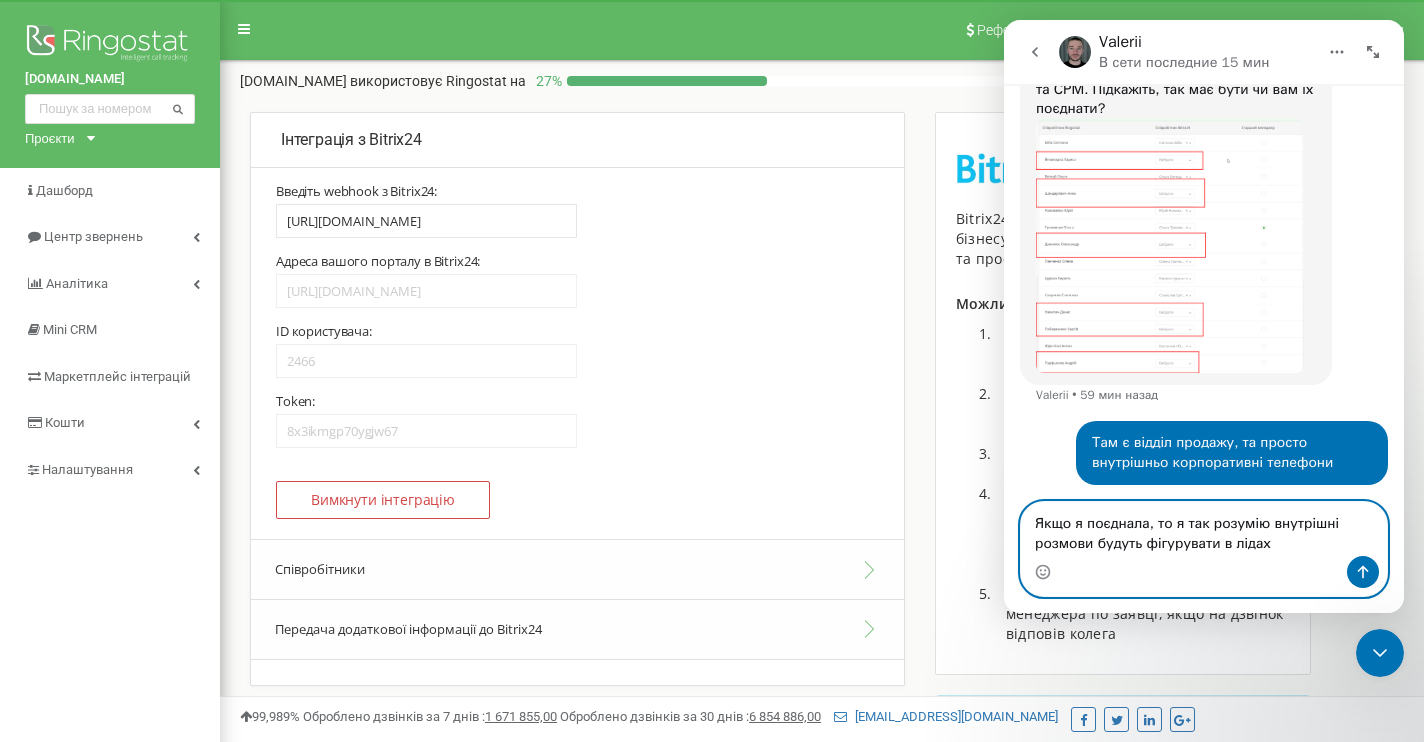click on "Якщо я поєднала, то я так розумію внутрішні розмови будуть фігурувати в лідах" at bounding box center (1204, 529) 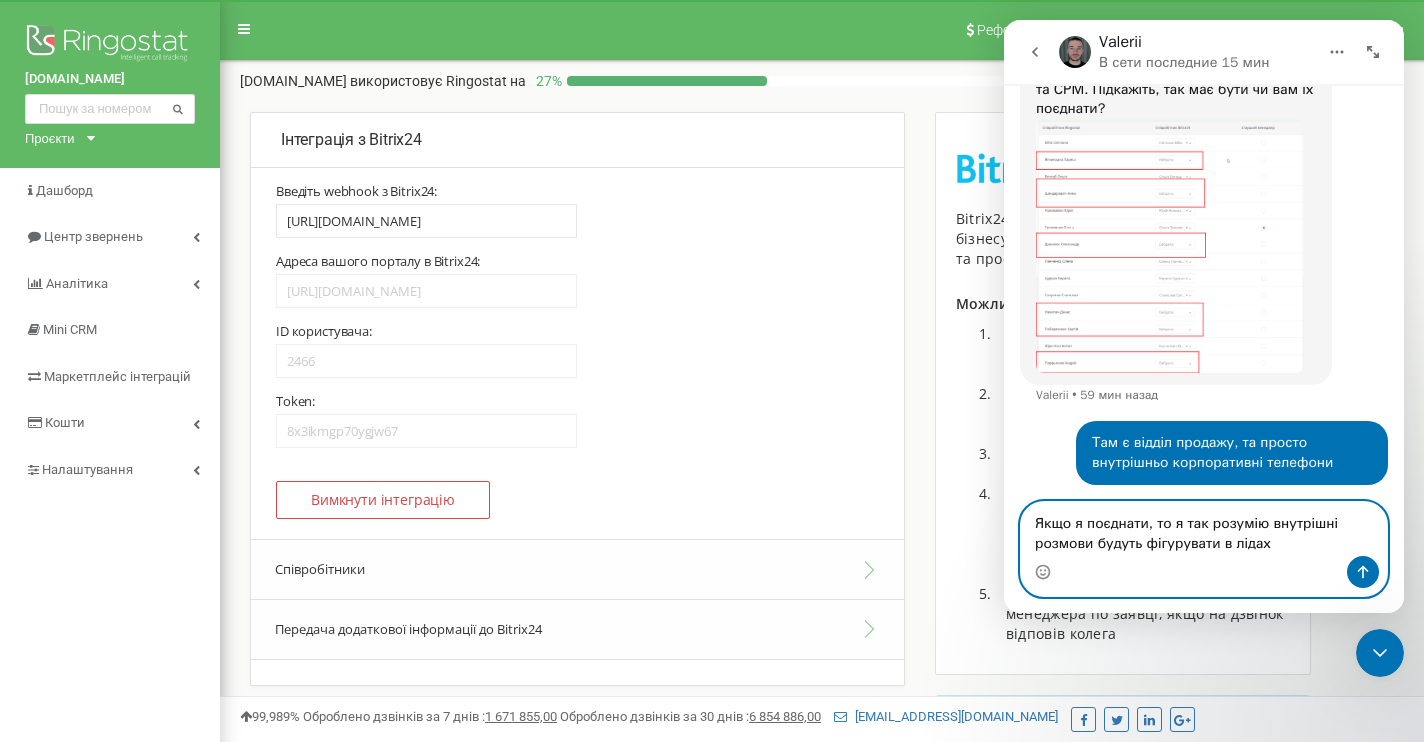 click on "Якщо я поєднати, то я так розумію внутрішні розмови будуть фігурувати в лідах" at bounding box center (1204, 529) 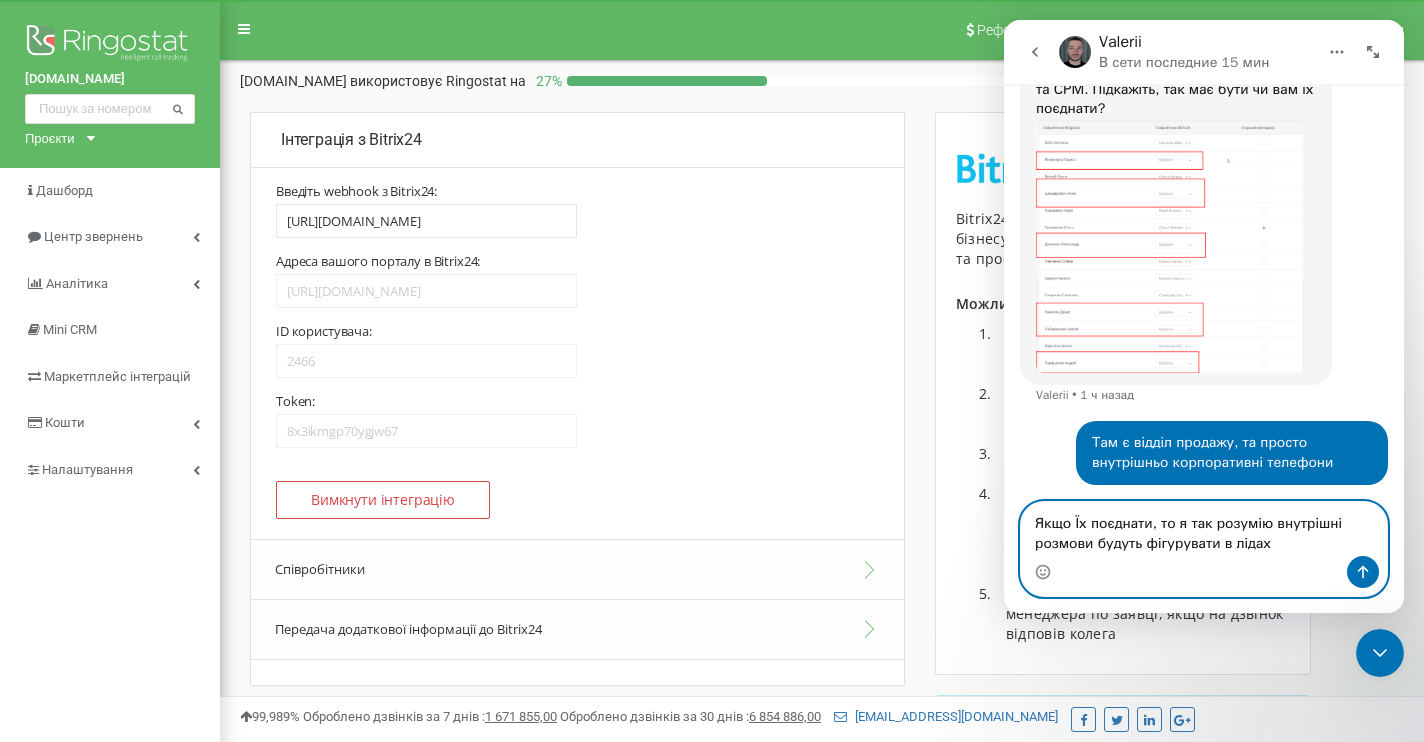 click on "Якщо Їх поєднати, то я так розумію внутрішні розмови будуть фігурувати в лідах" at bounding box center [1204, 529] 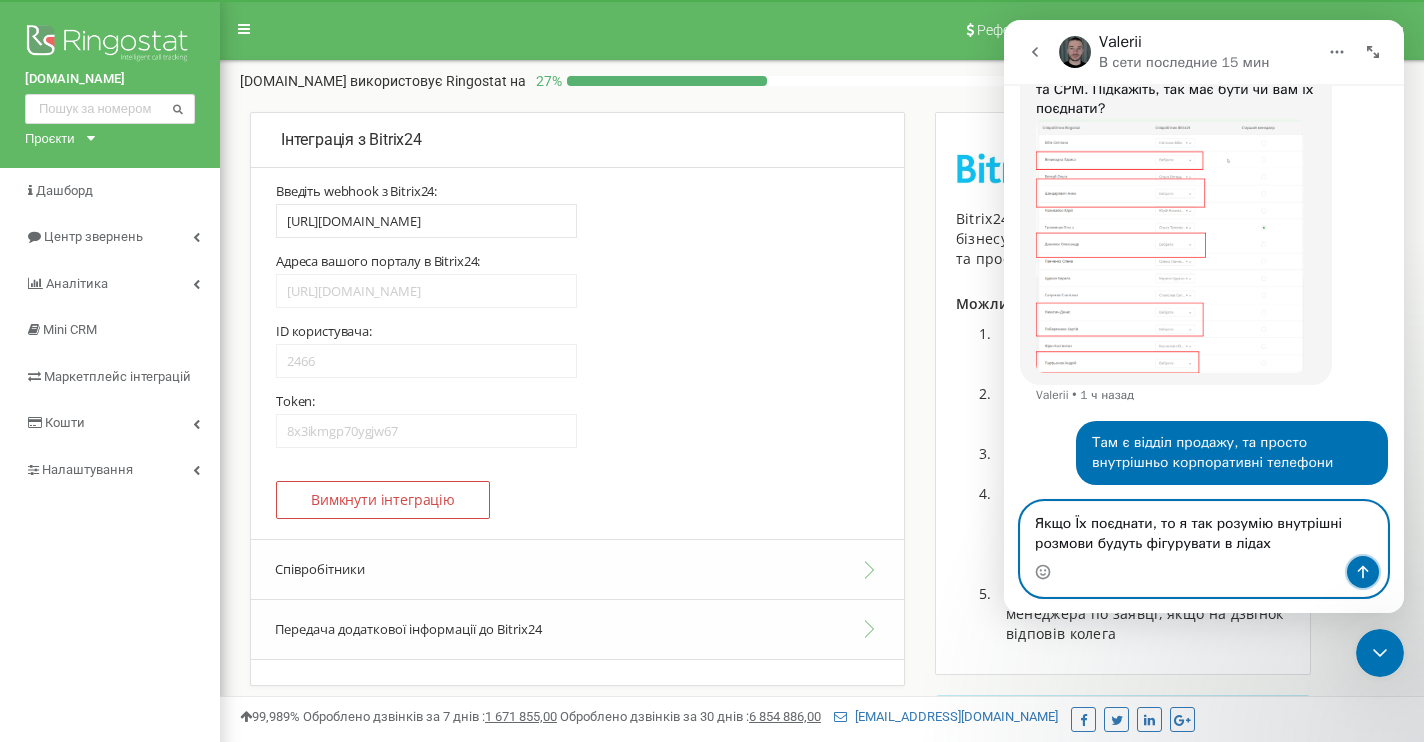 click 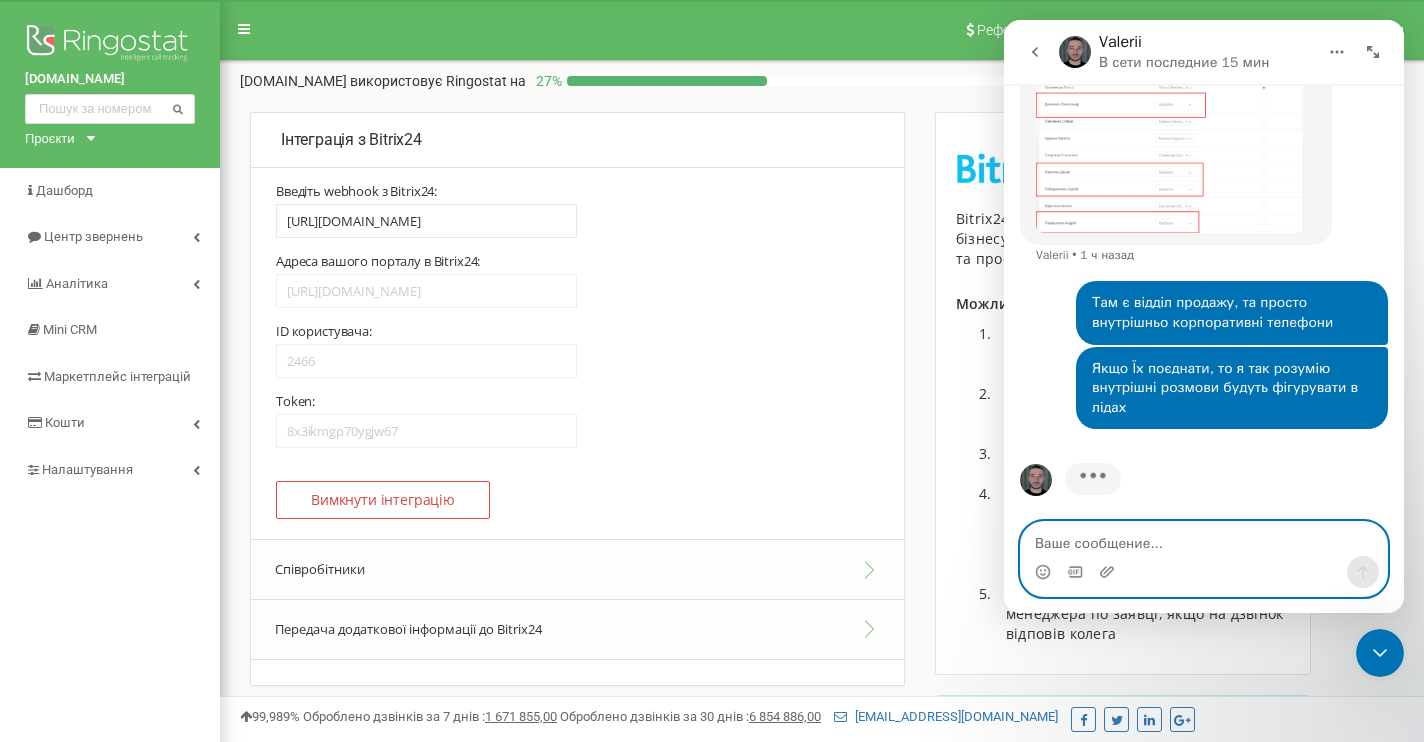 scroll, scrollTop: 1032, scrollLeft: 0, axis: vertical 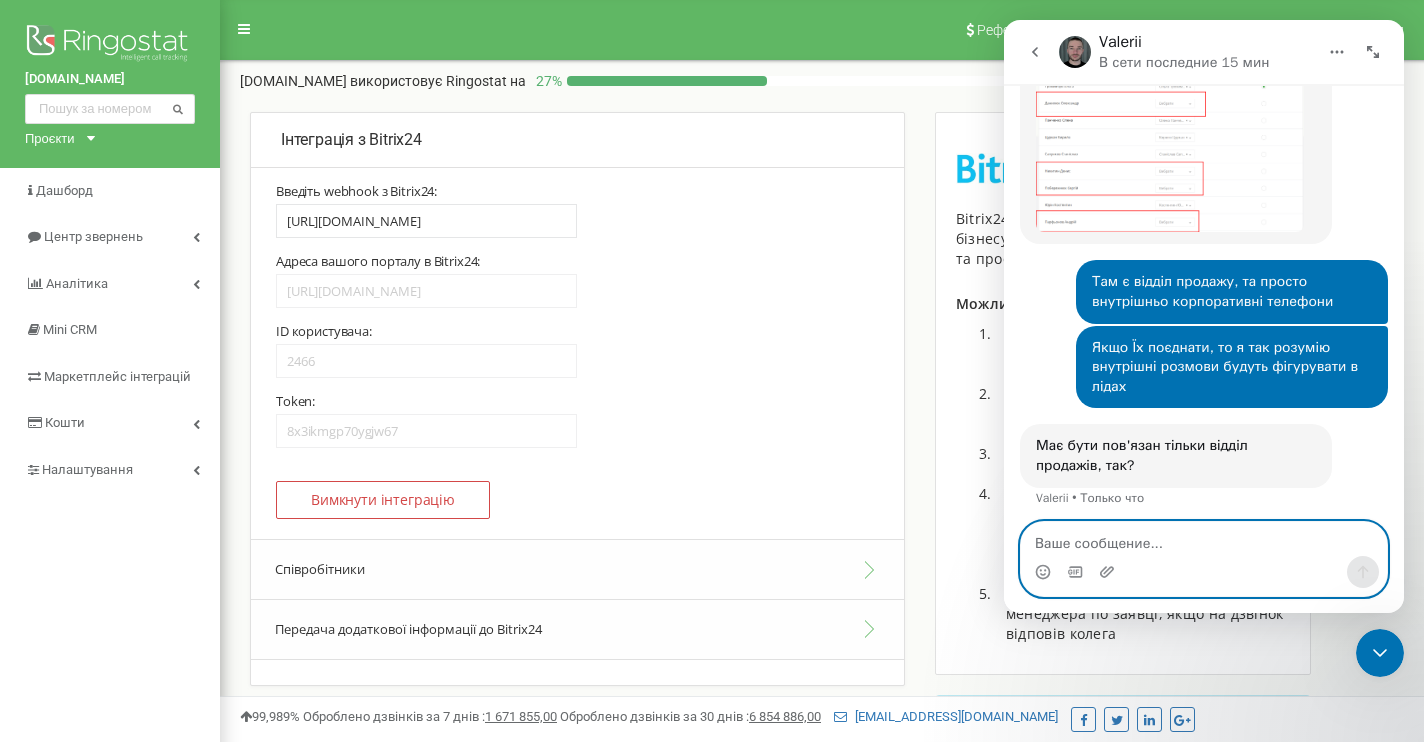 click at bounding box center [1204, 539] 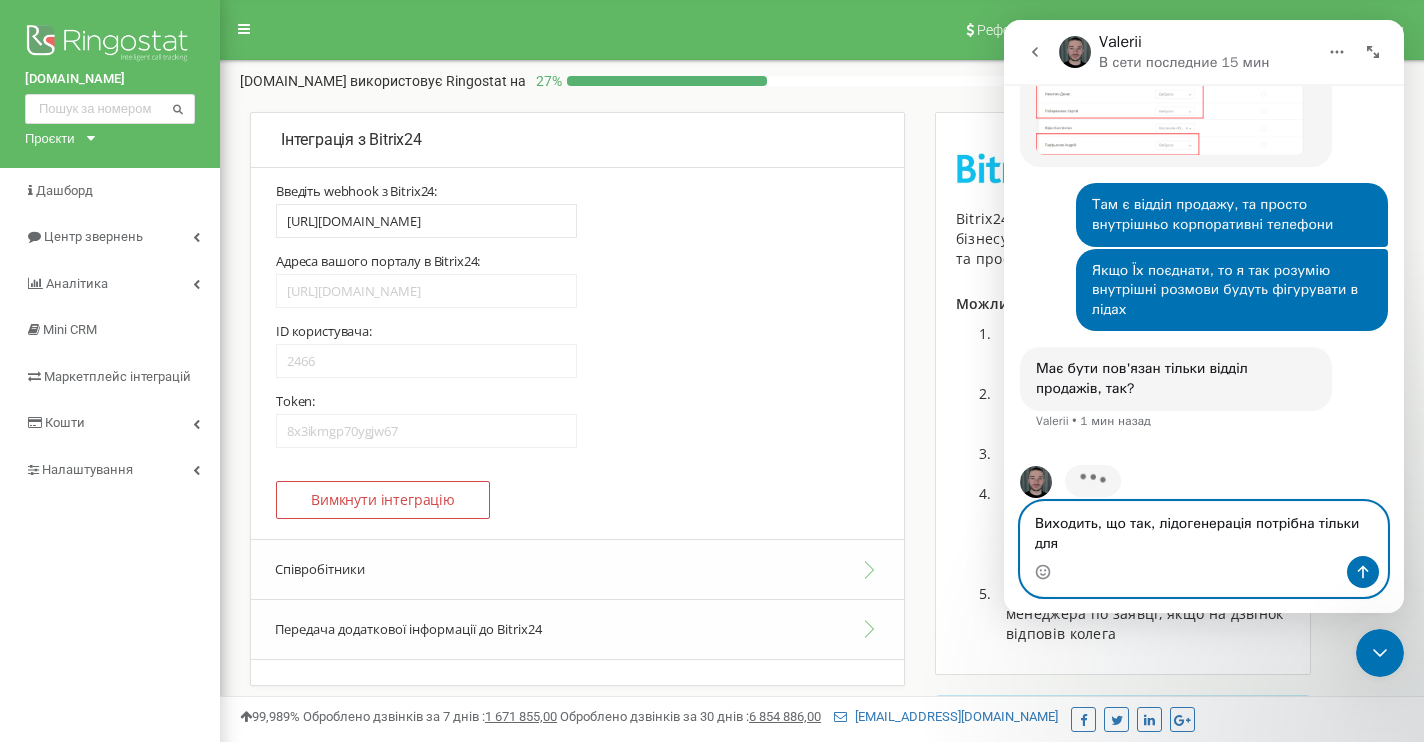 scroll, scrollTop: 1207, scrollLeft: 0, axis: vertical 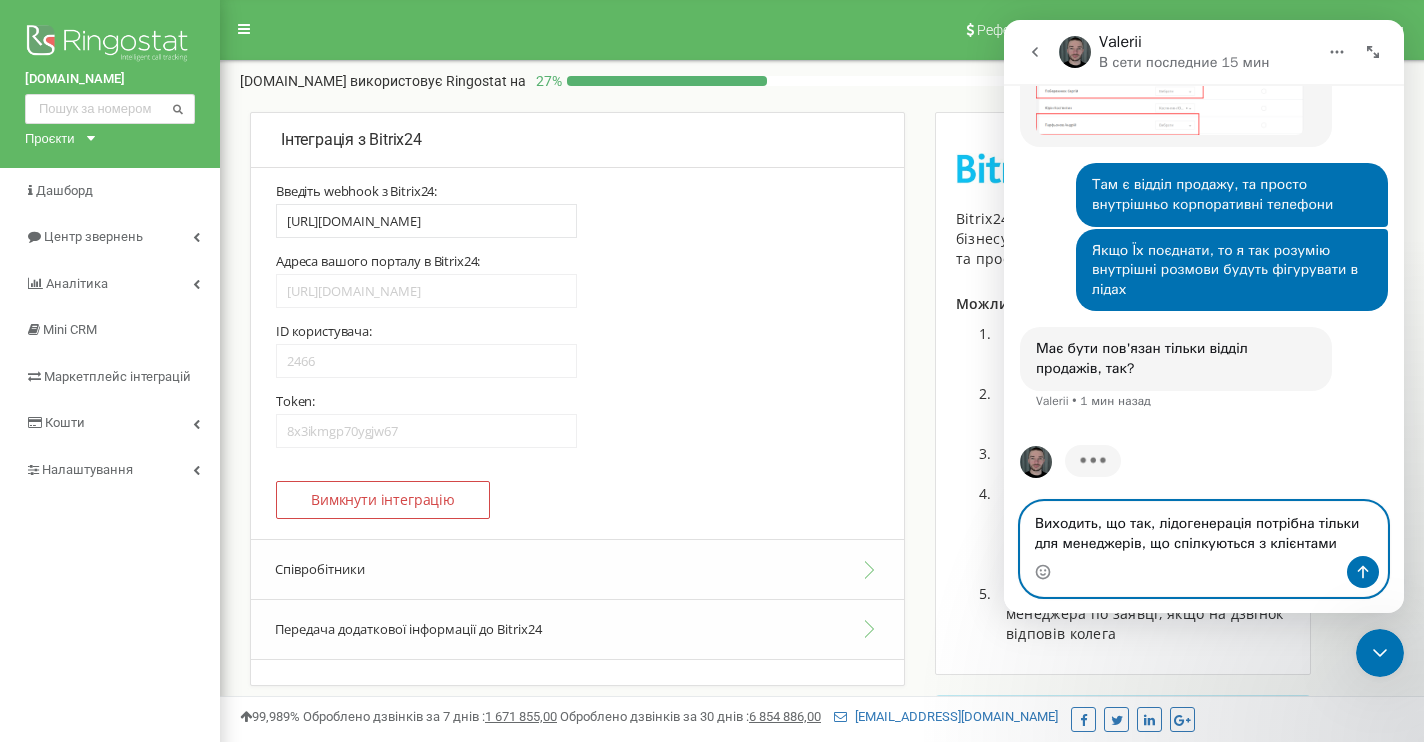 type on "Виходить, що так, лідогенерація потрібна тільки для менеджерів, що спілкуються з клієнтами." 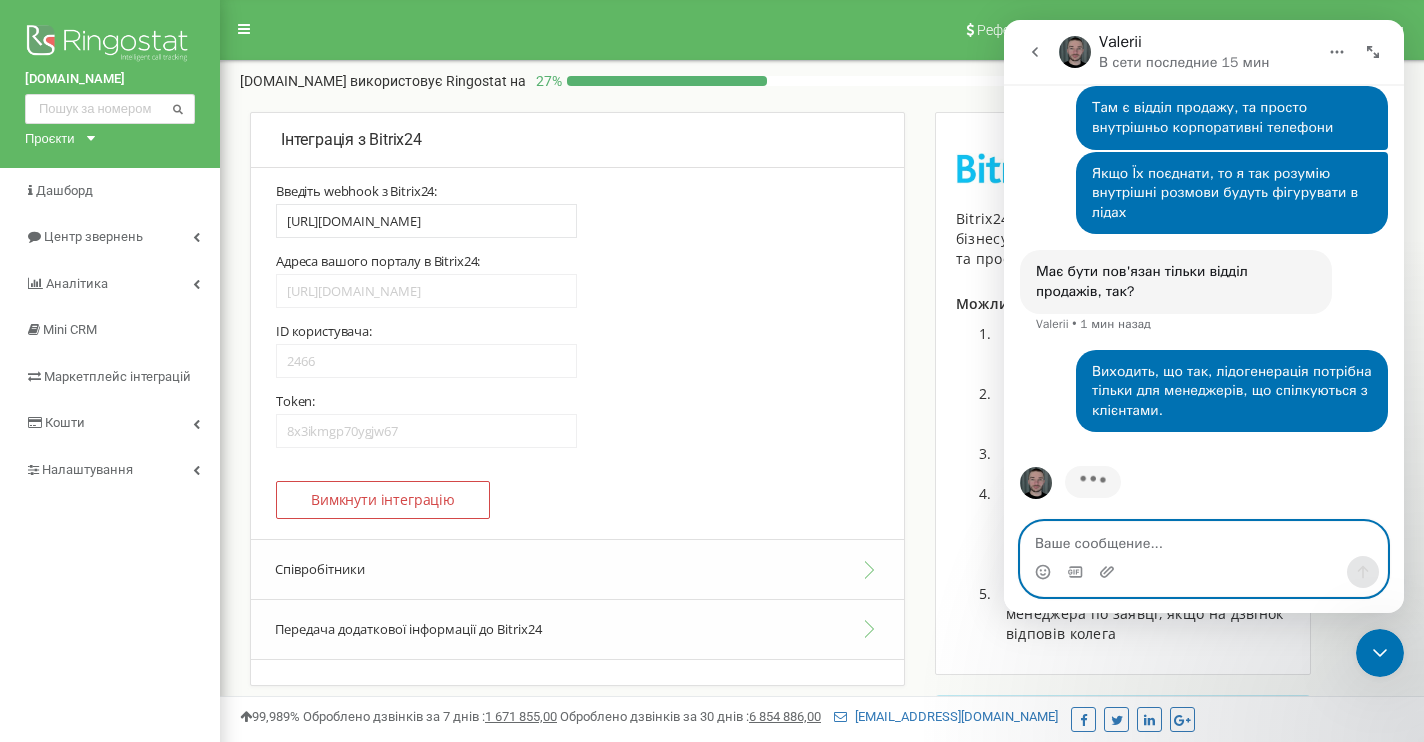 scroll, scrollTop: 1207, scrollLeft: 0, axis: vertical 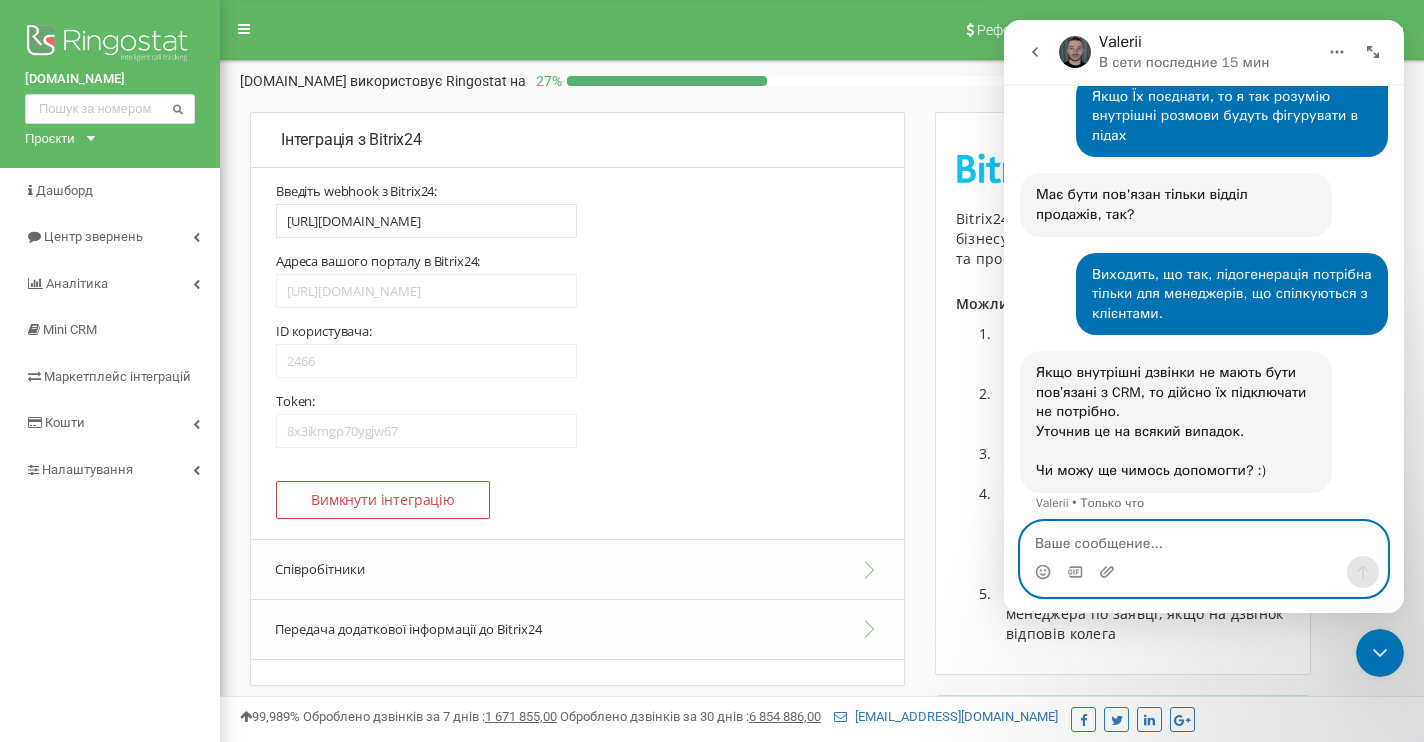 click at bounding box center (1204, 539) 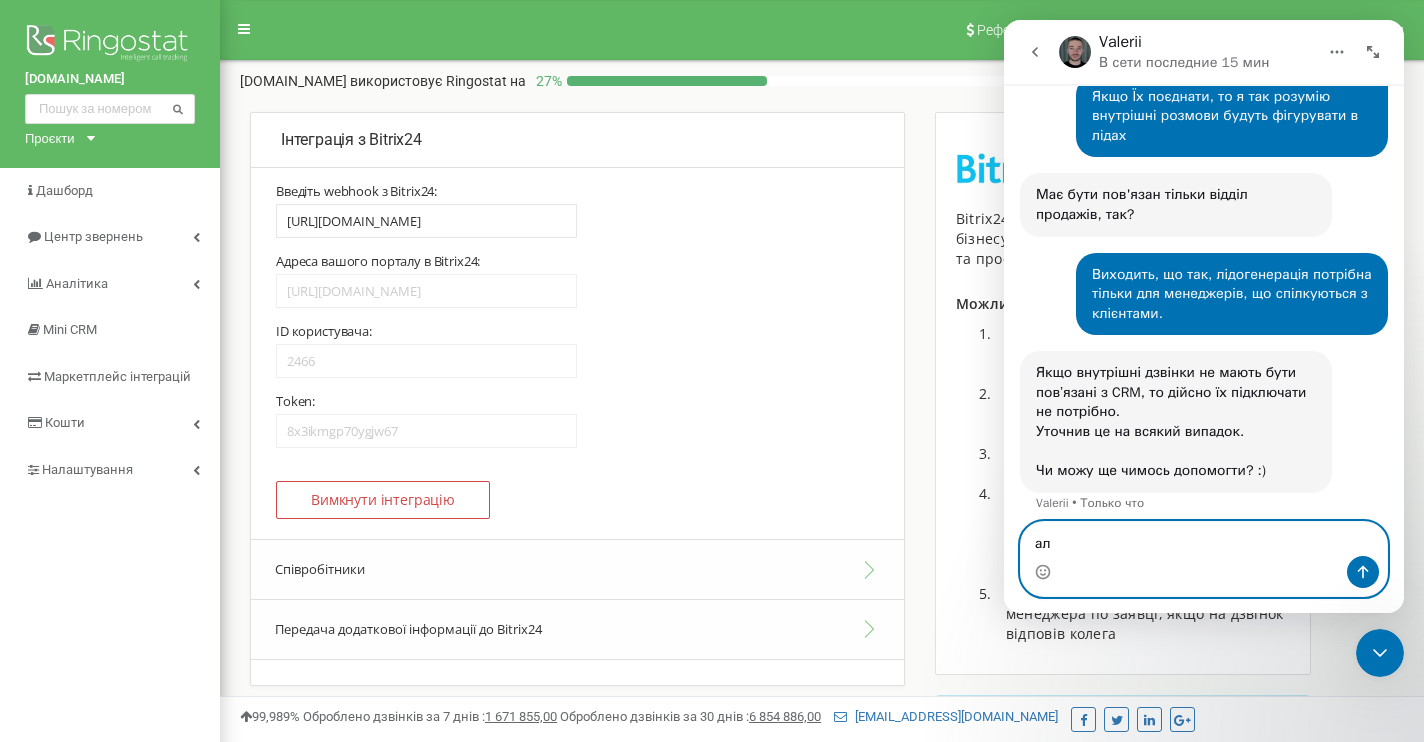 type on "[PERSON_NAME]" 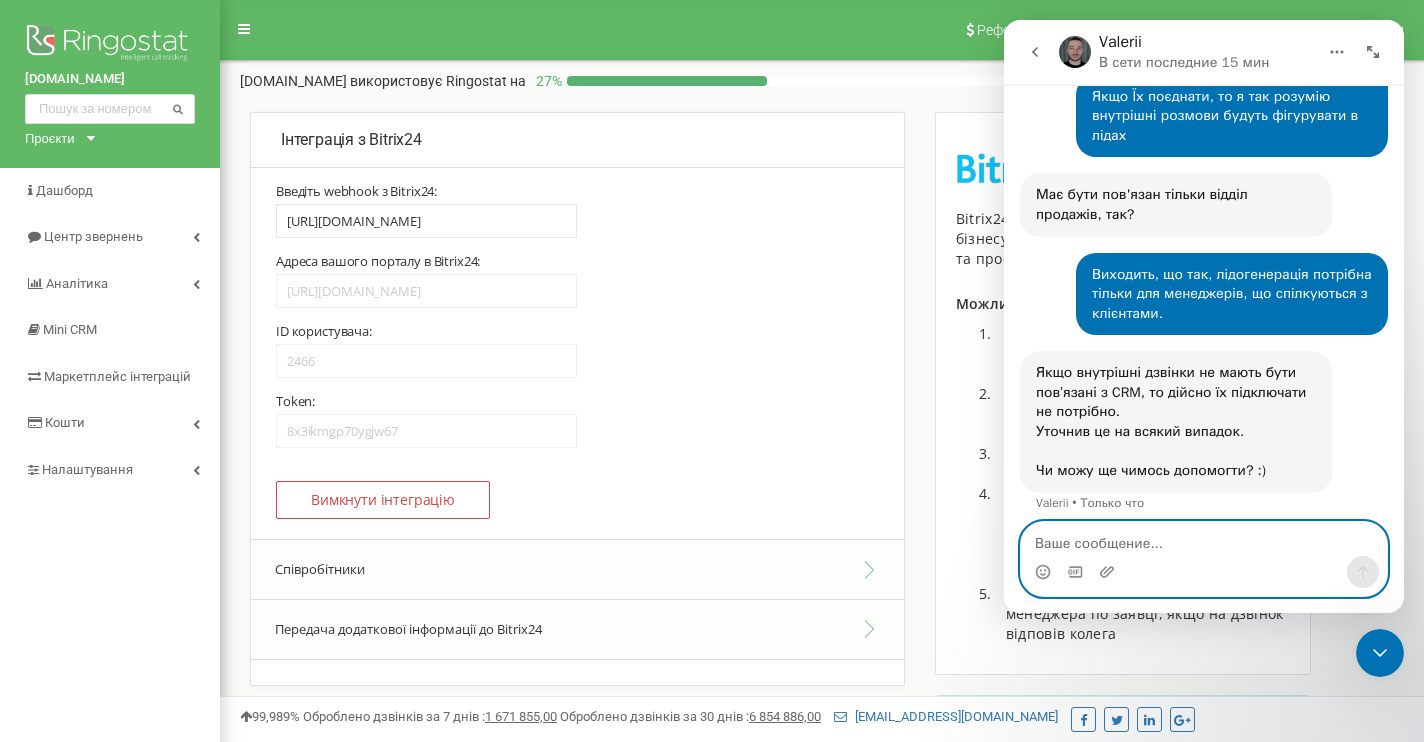scroll, scrollTop: 0, scrollLeft: 0, axis: both 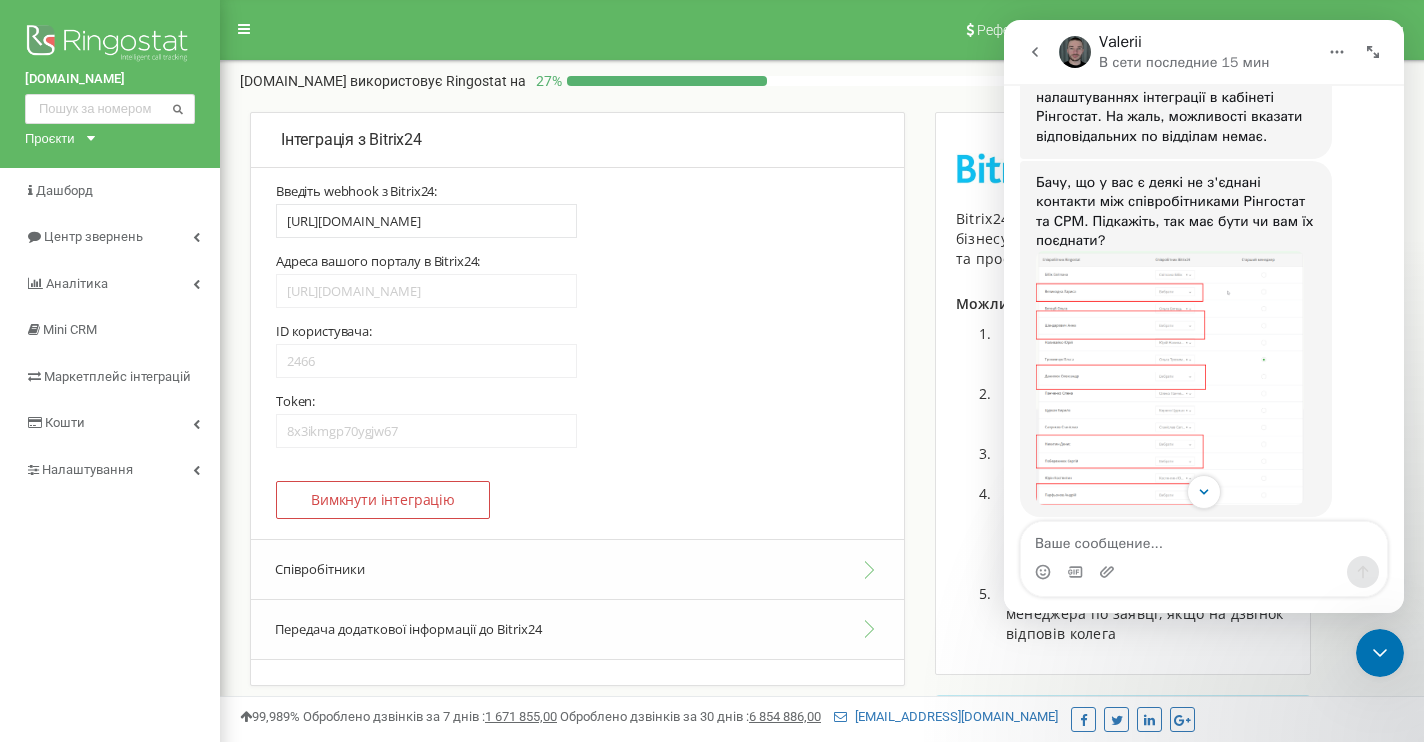 click at bounding box center (1170, 378) 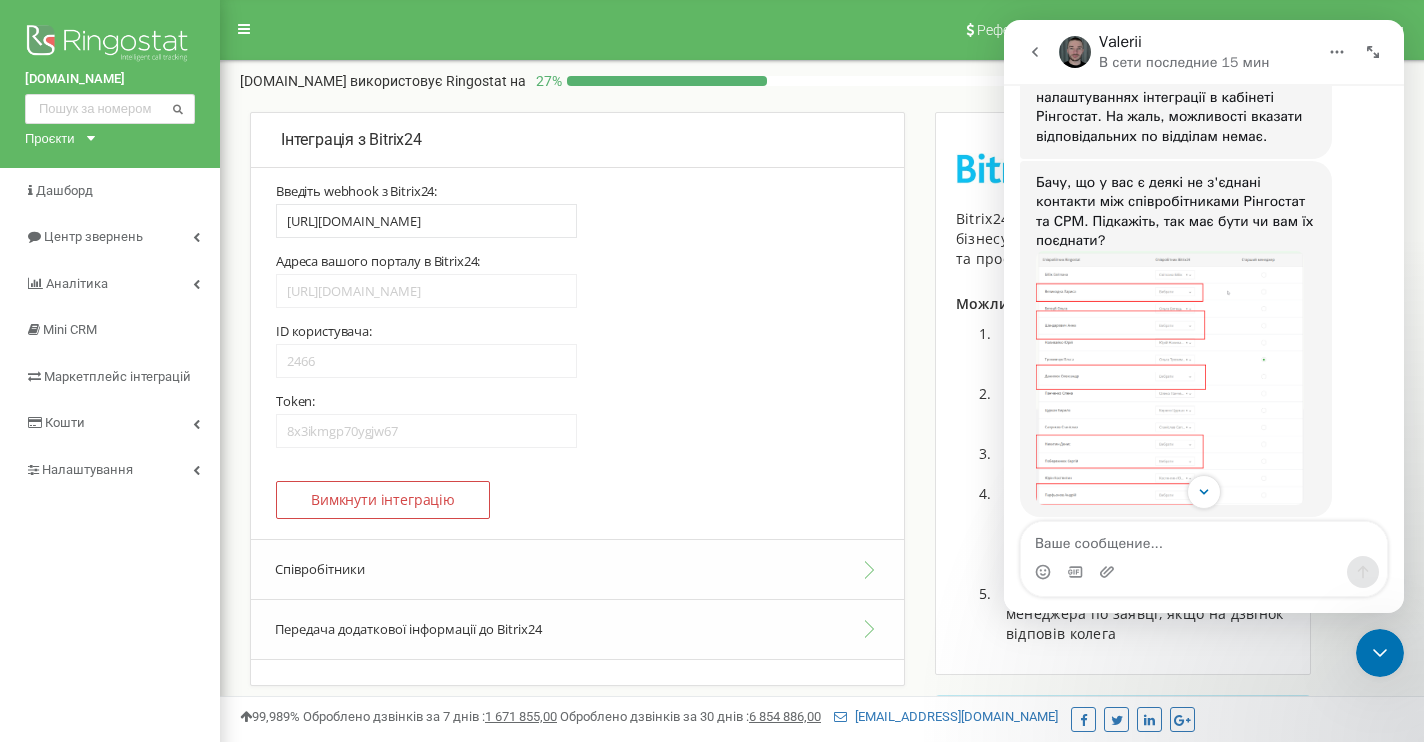 scroll, scrollTop: 0, scrollLeft: 0, axis: both 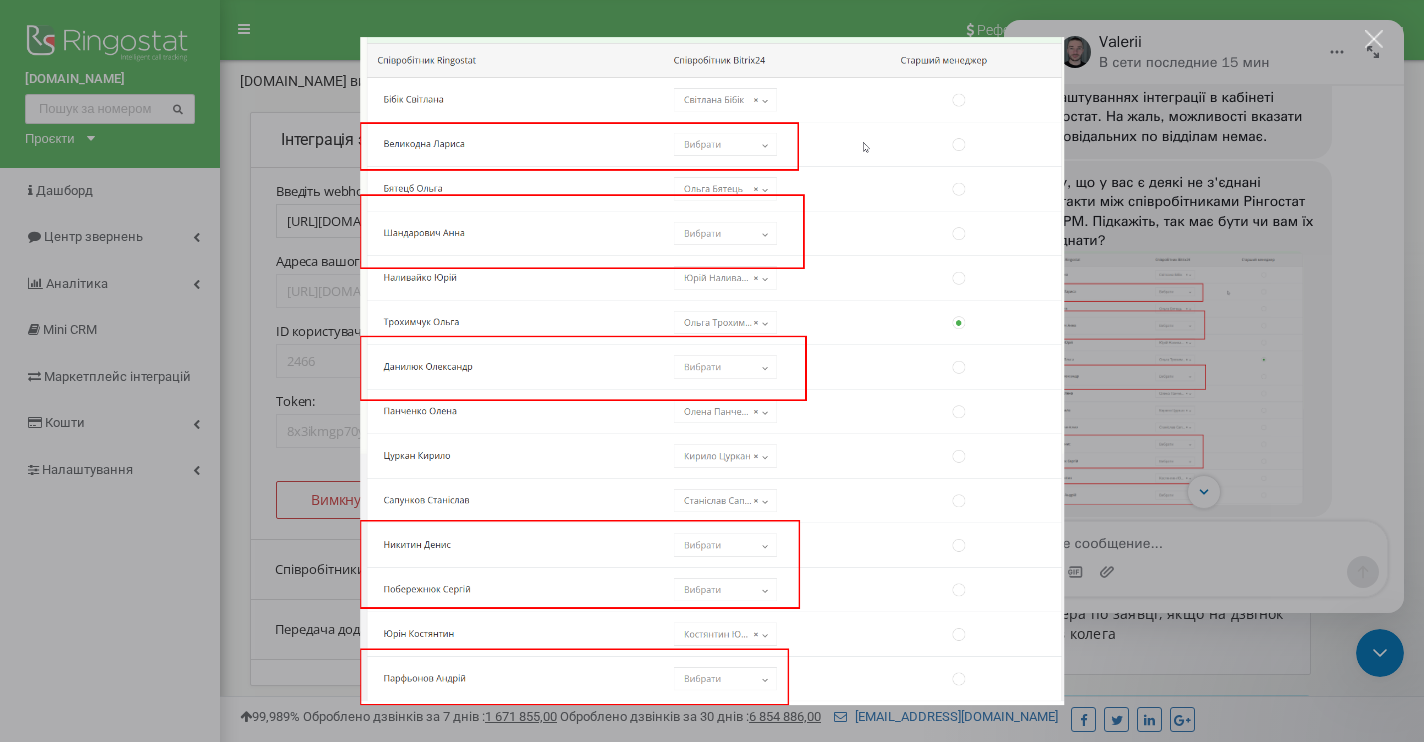 click at bounding box center [1374, 39] 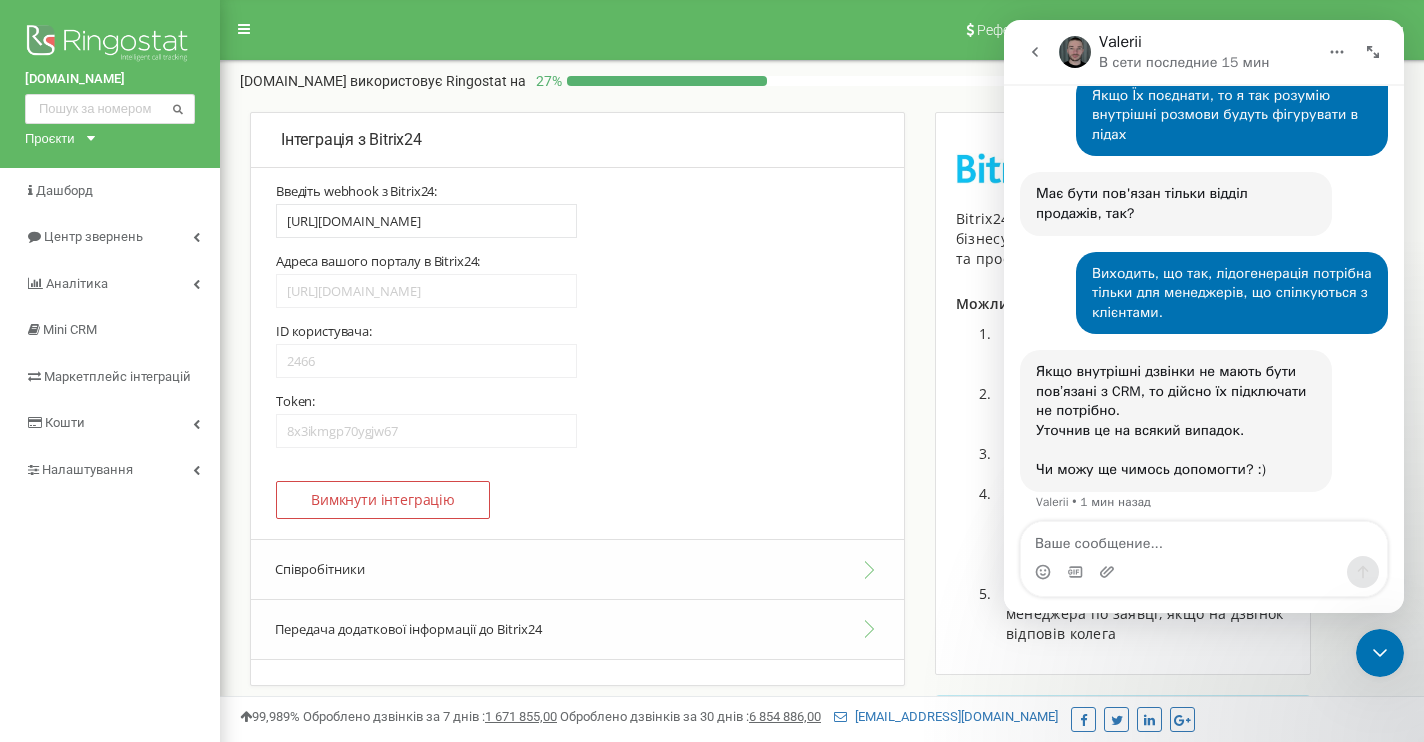 scroll, scrollTop: 1361, scrollLeft: 0, axis: vertical 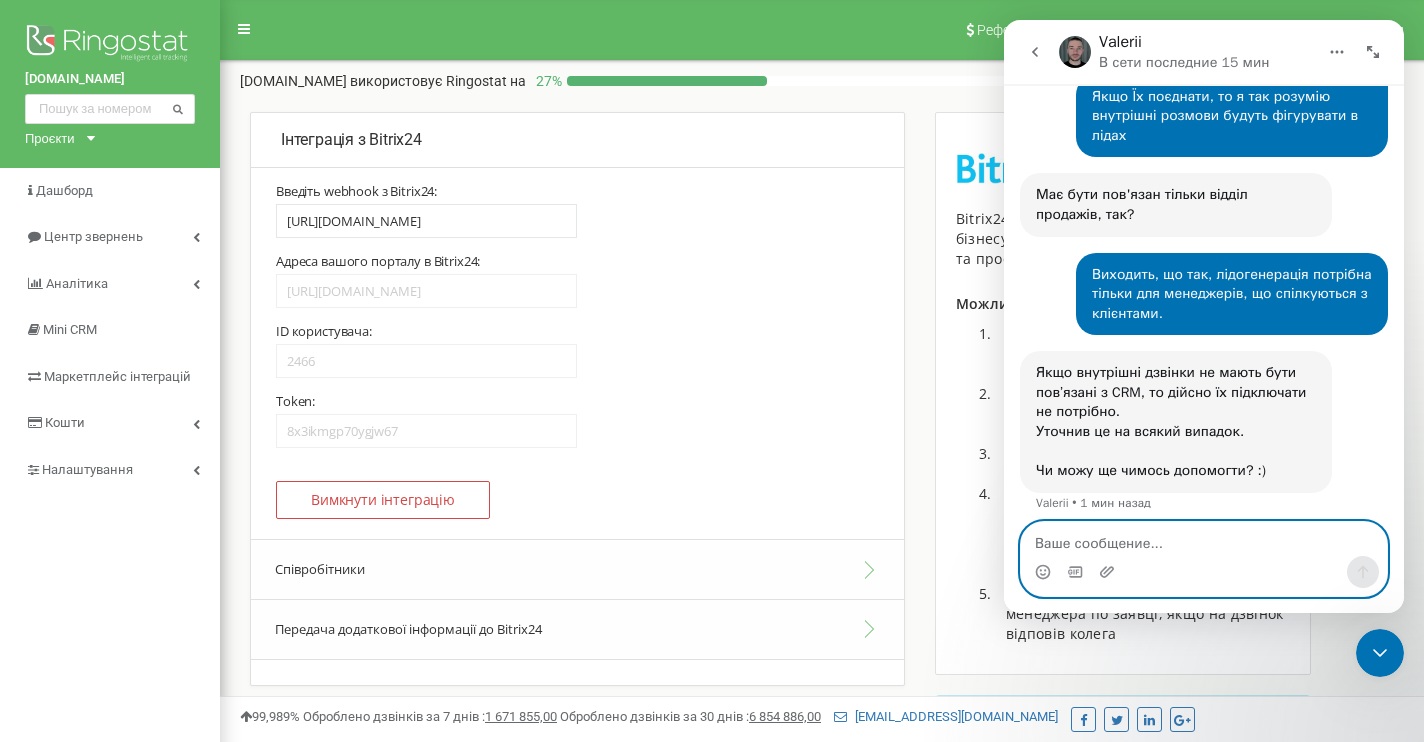 click at bounding box center [1204, 539] 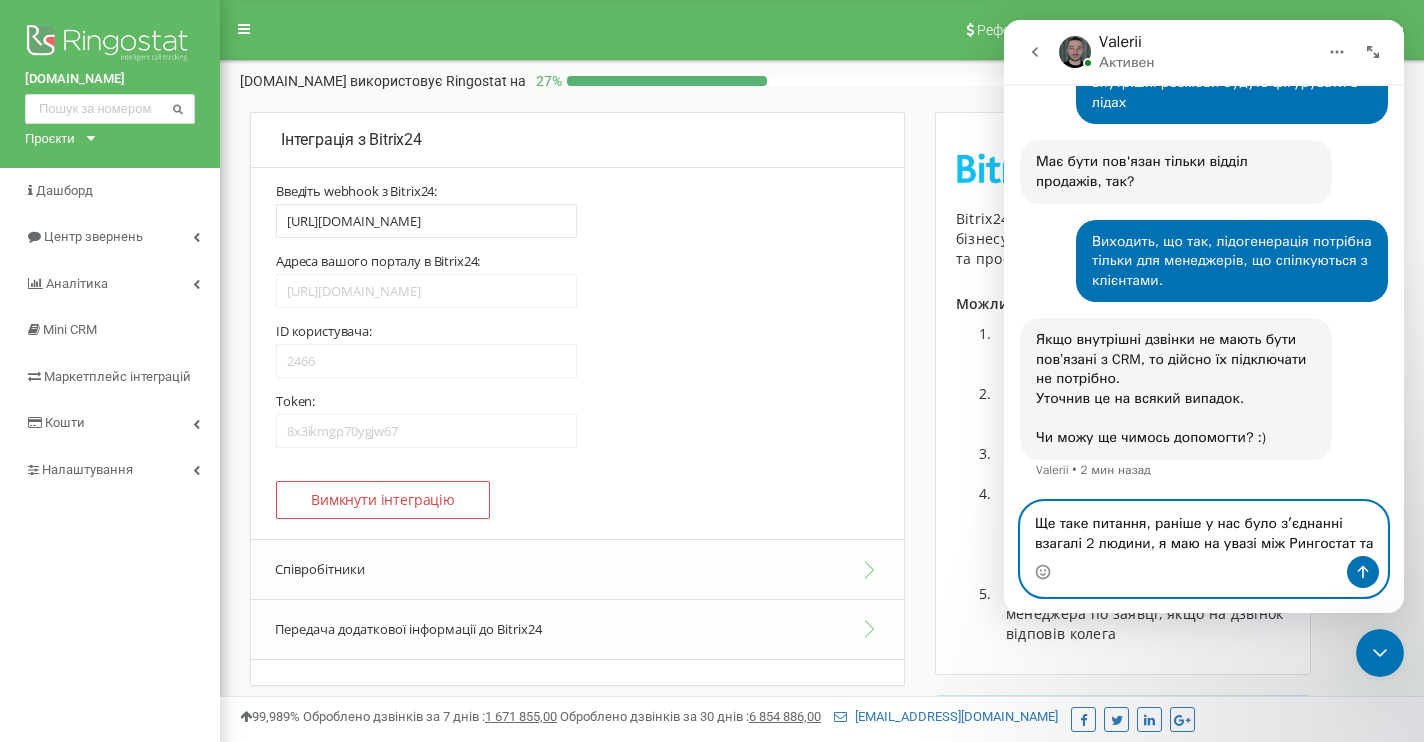scroll, scrollTop: 1381, scrollLeft: 0, axis: vertical 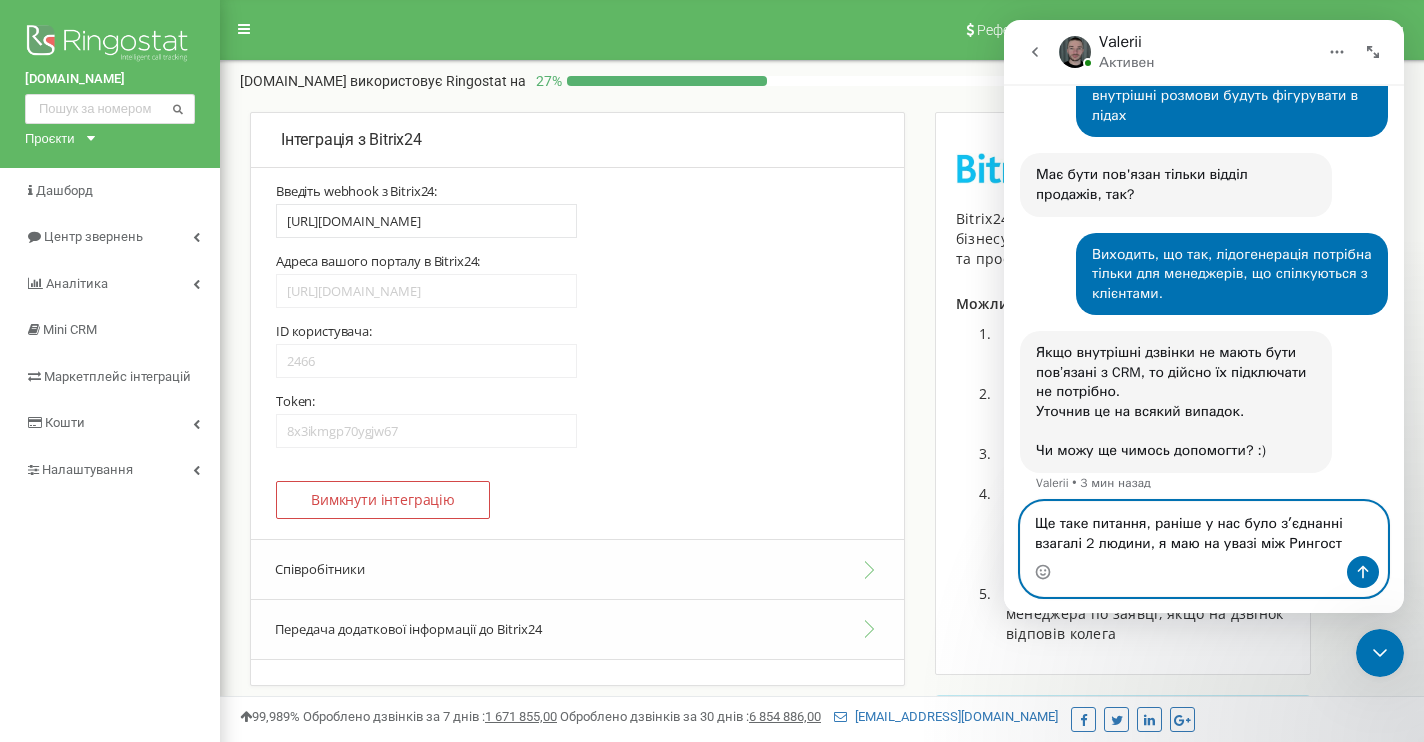 drag, startPoint x: 1283, startPoint y: 546, endPoint x: 1025, endPoint y: 504, distance: 261.39624 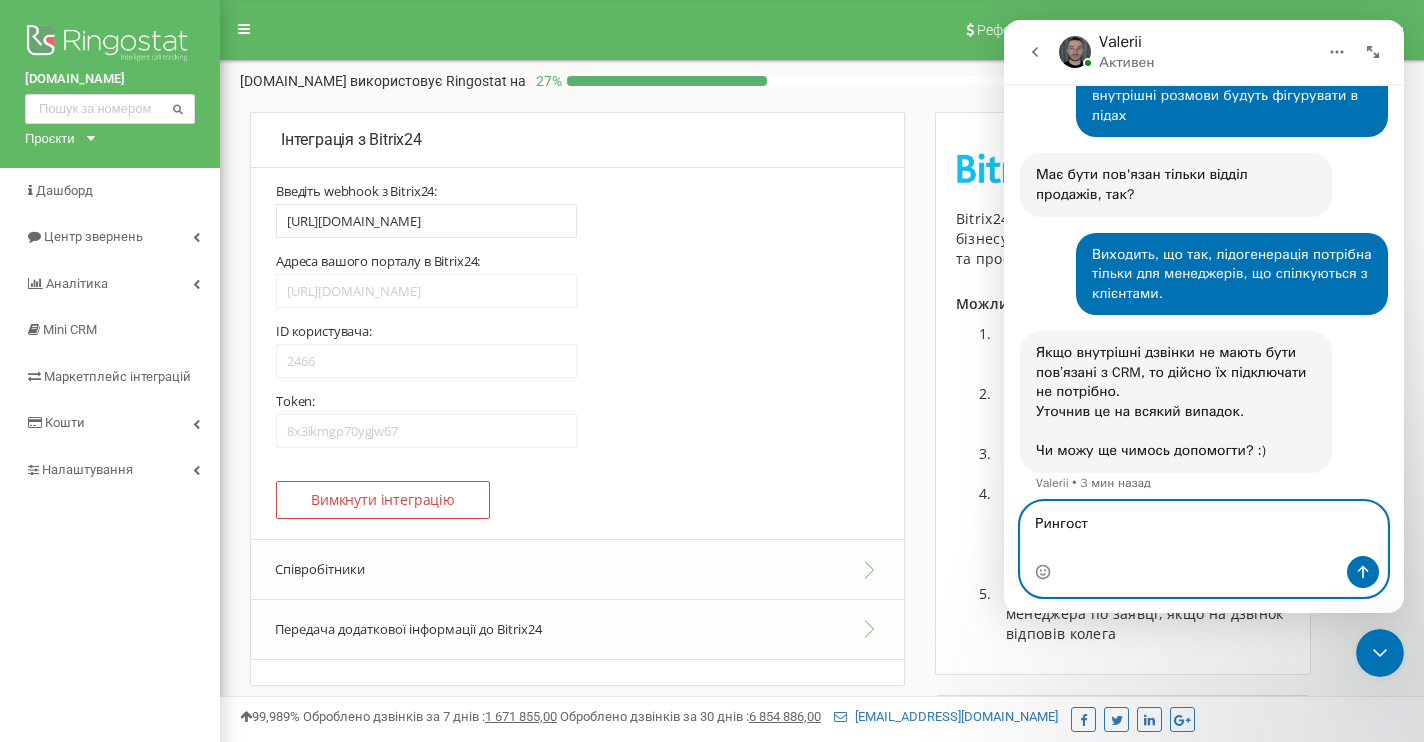 scroll, scrollTop: 1361, scrollLeft: 0, axis: vertical 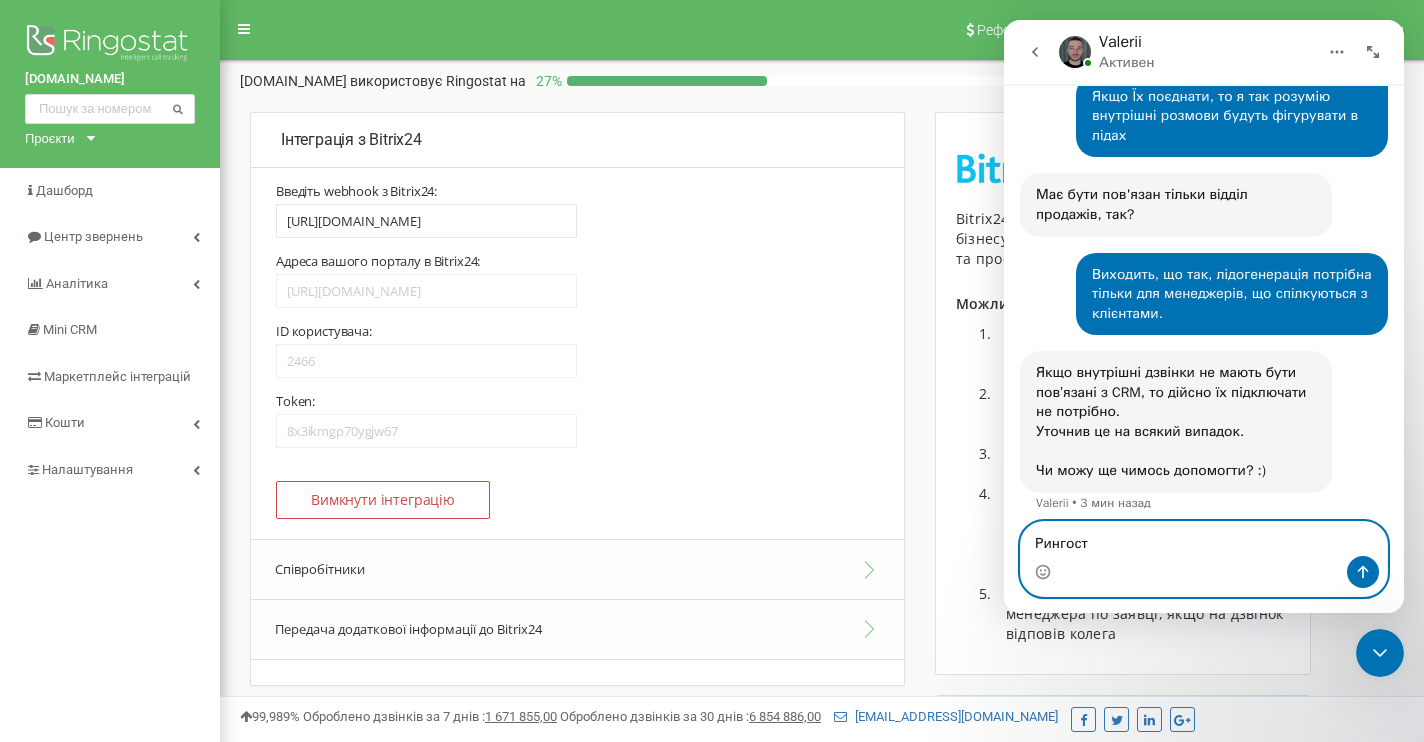 drag, startPoint x: 1124, startPoint y: 543, endPoint x: 844, endPoint y: 540, distance: 280.01608 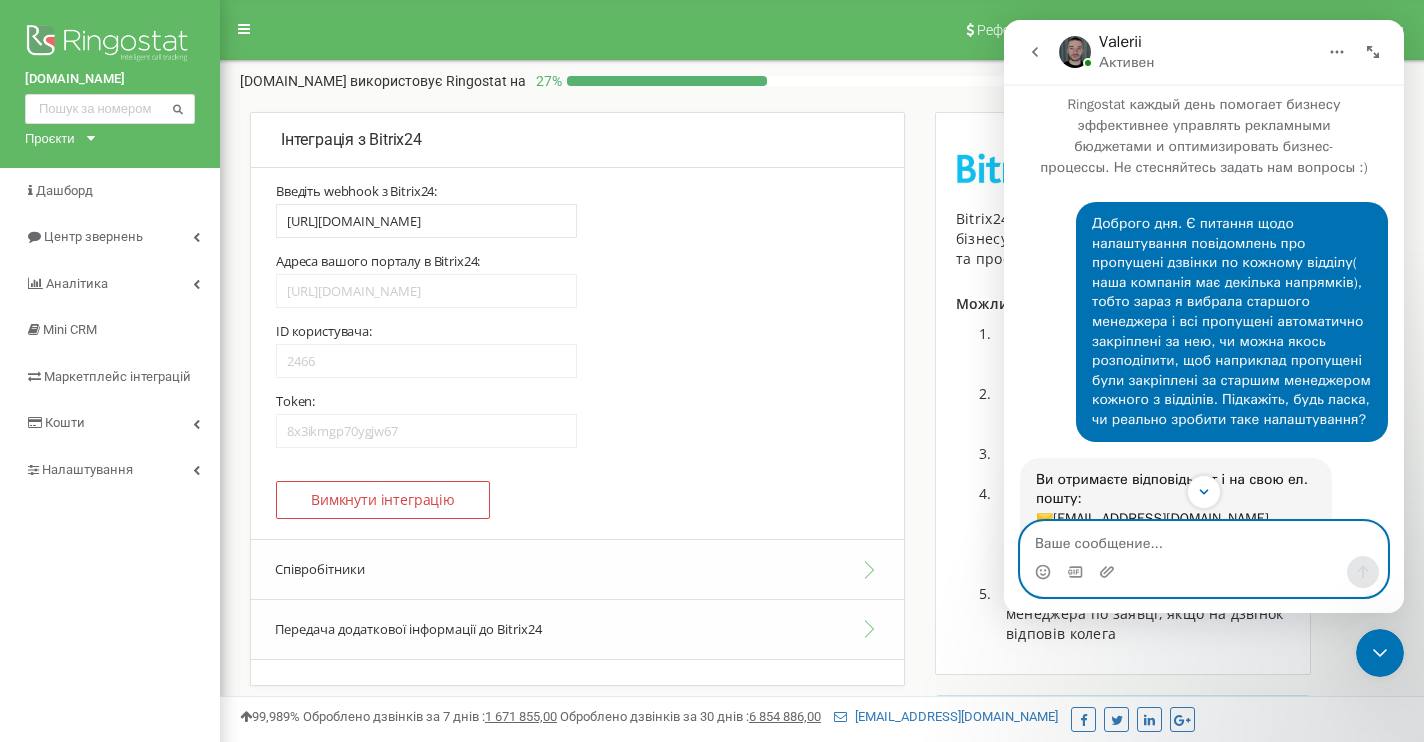 scroll, scrollTop: 0, scrollLeft: 0, axis: both 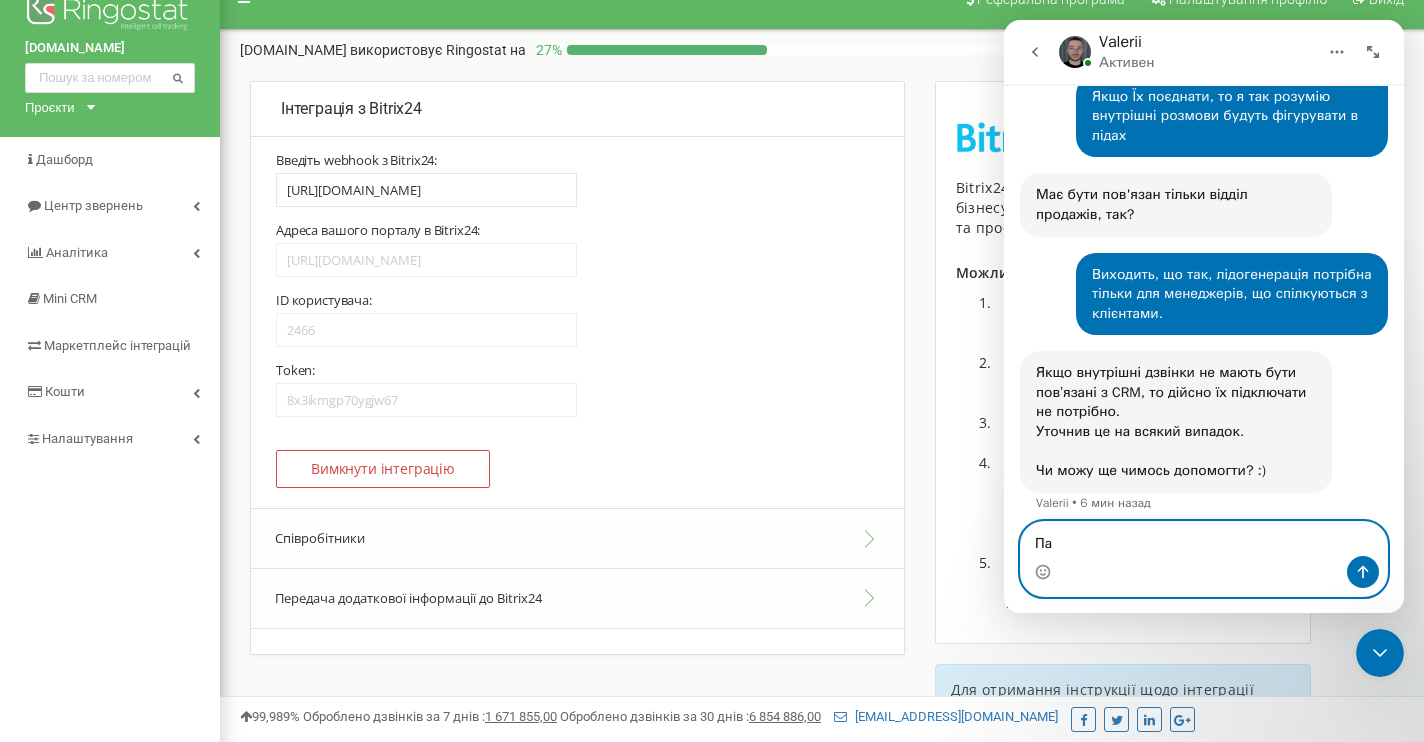 type on "П" 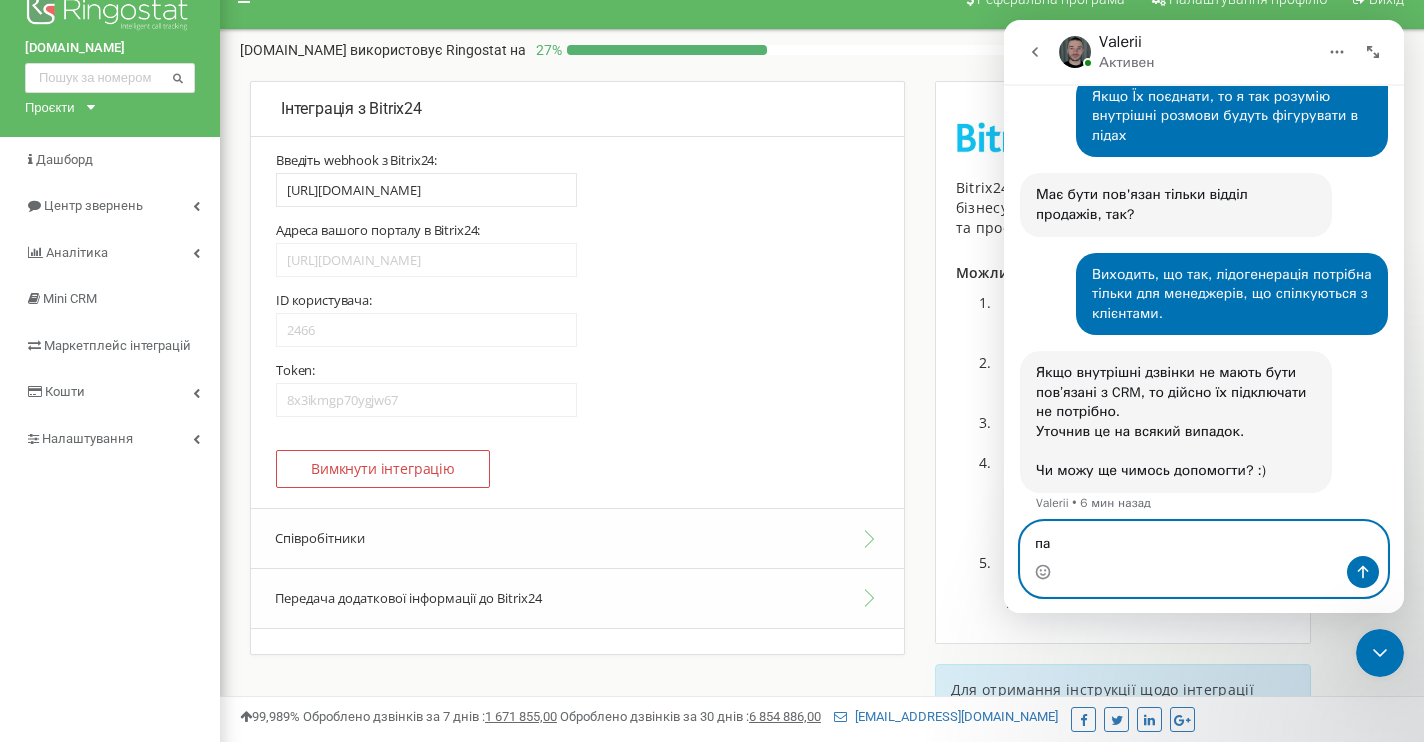 type on "п" 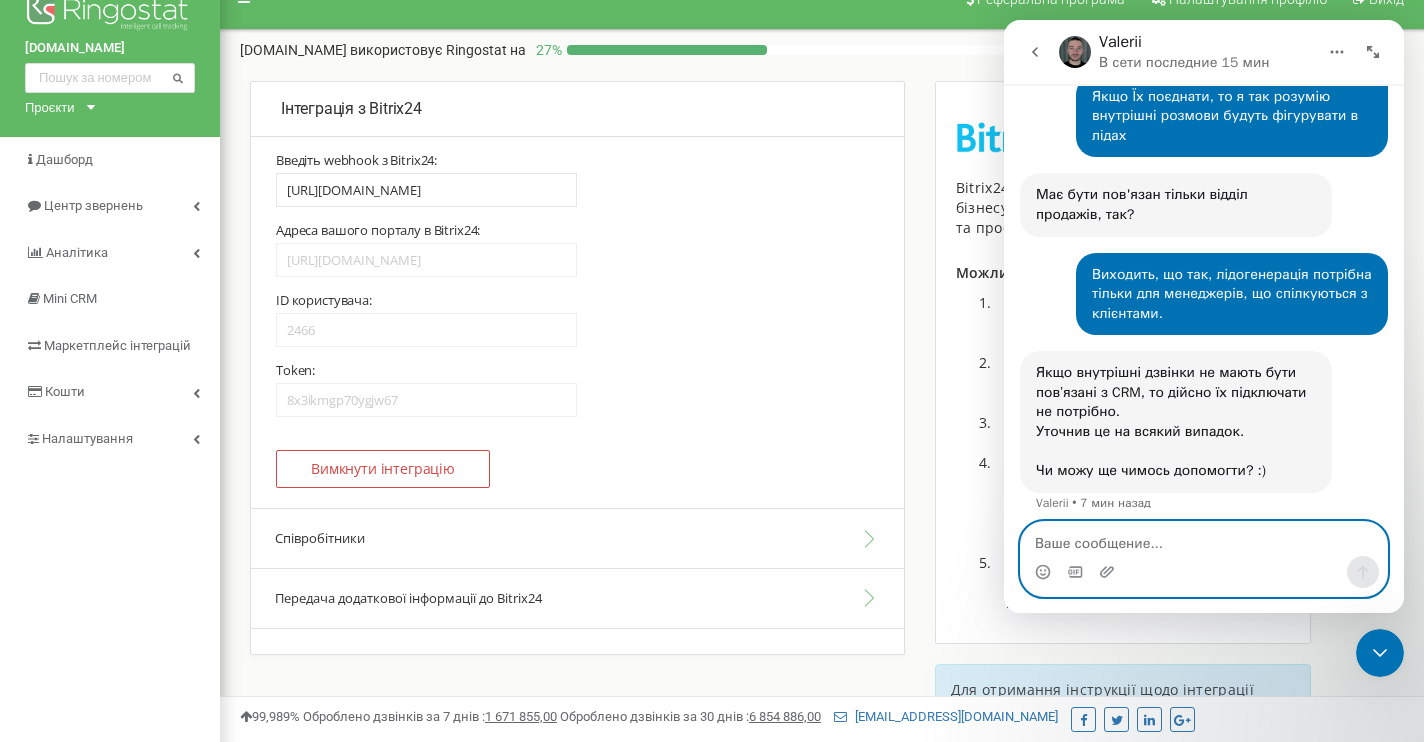 click at bounding box center [1204, 539] 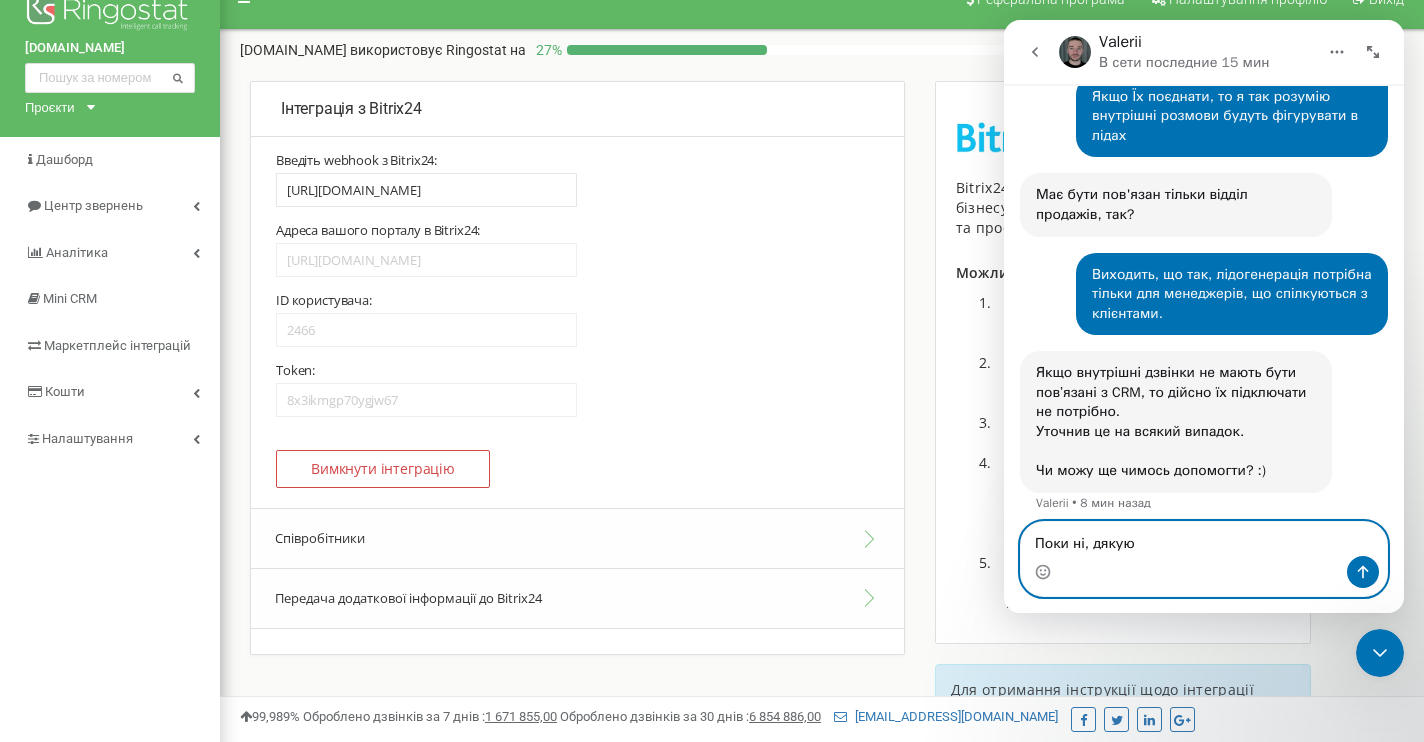 type on "Поки ні, дякую!" 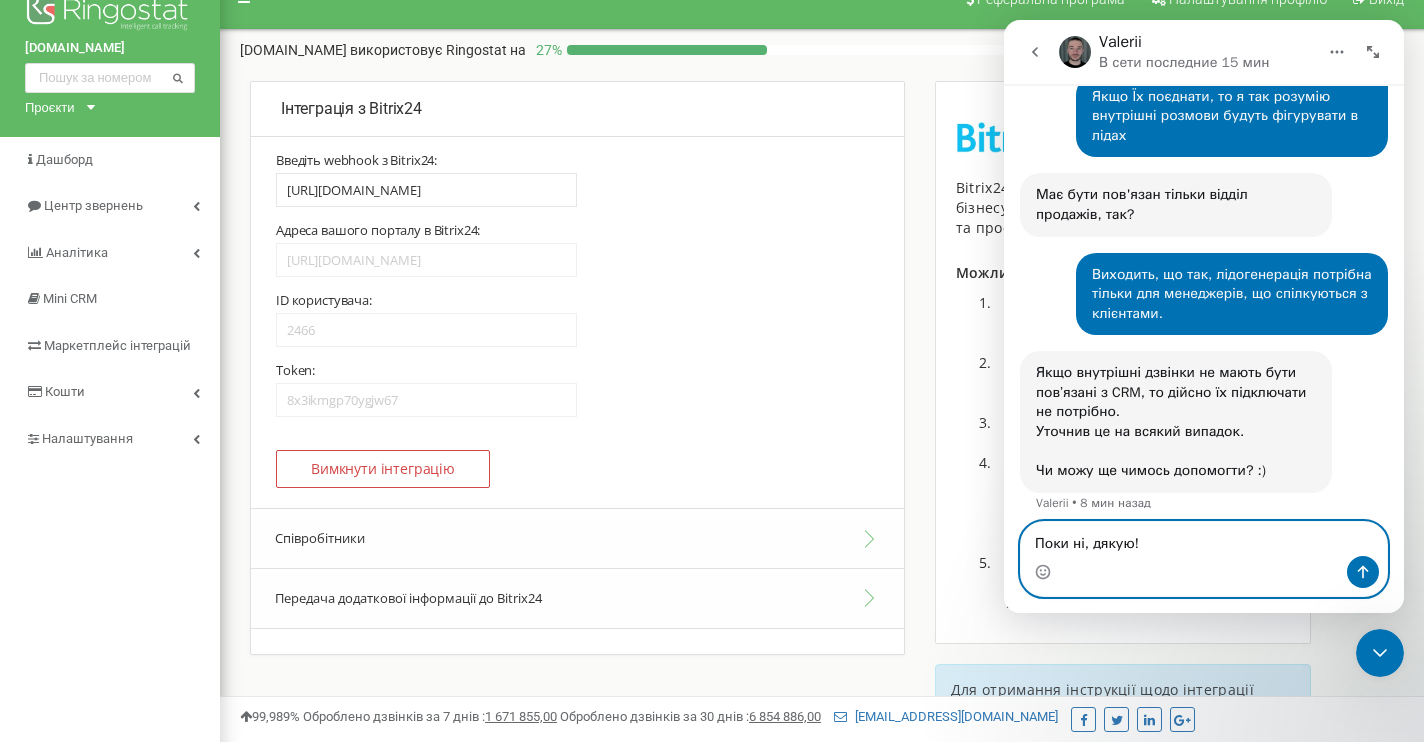 type 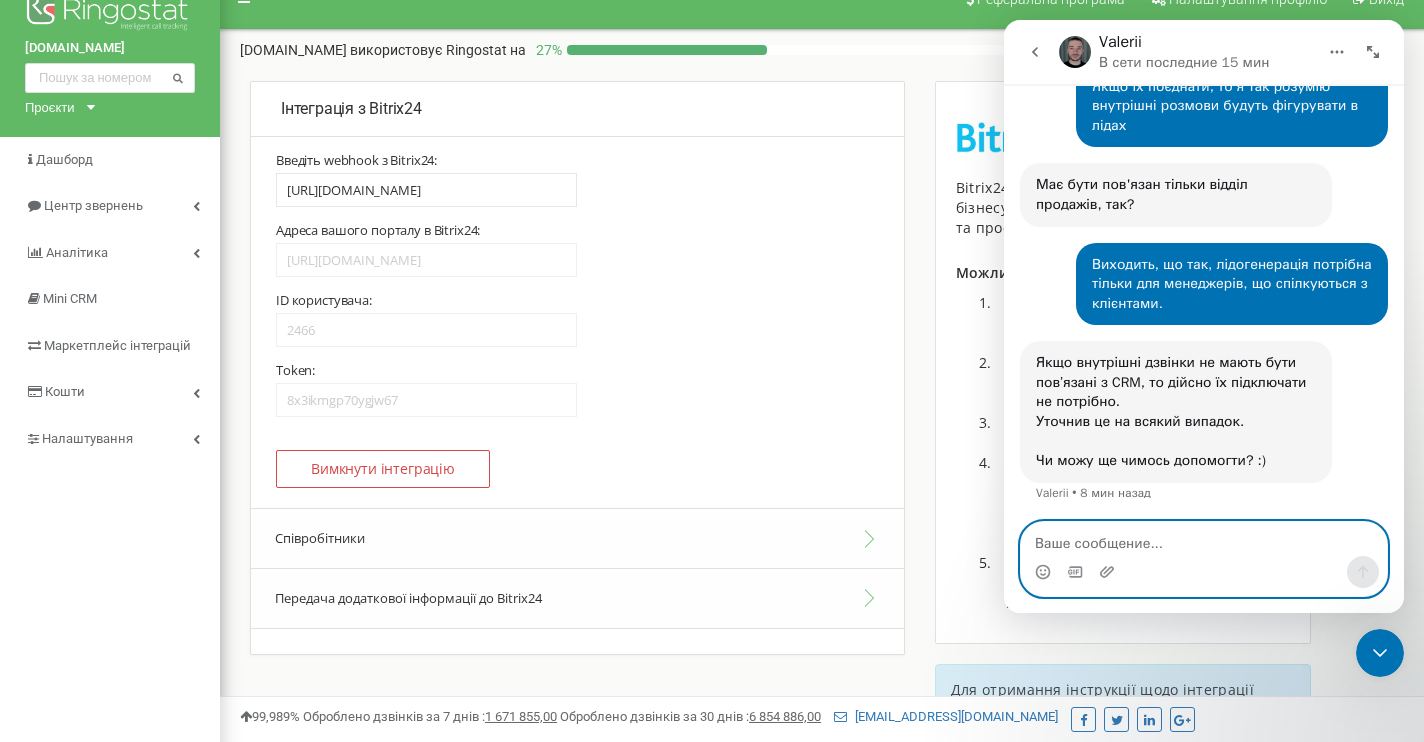 scroll, scrollTop: 0, scrollLeft: 0, axis: both 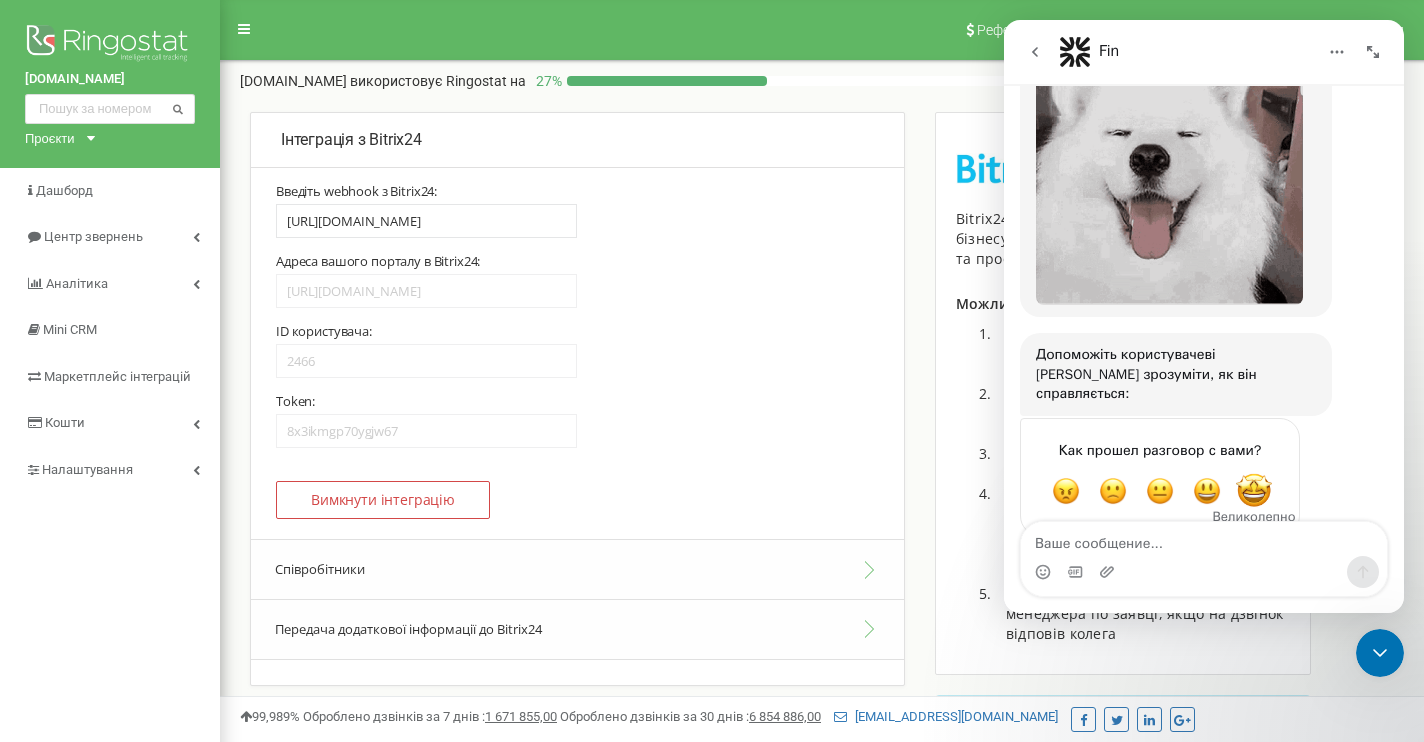 click at bounding box center [1254, 491] 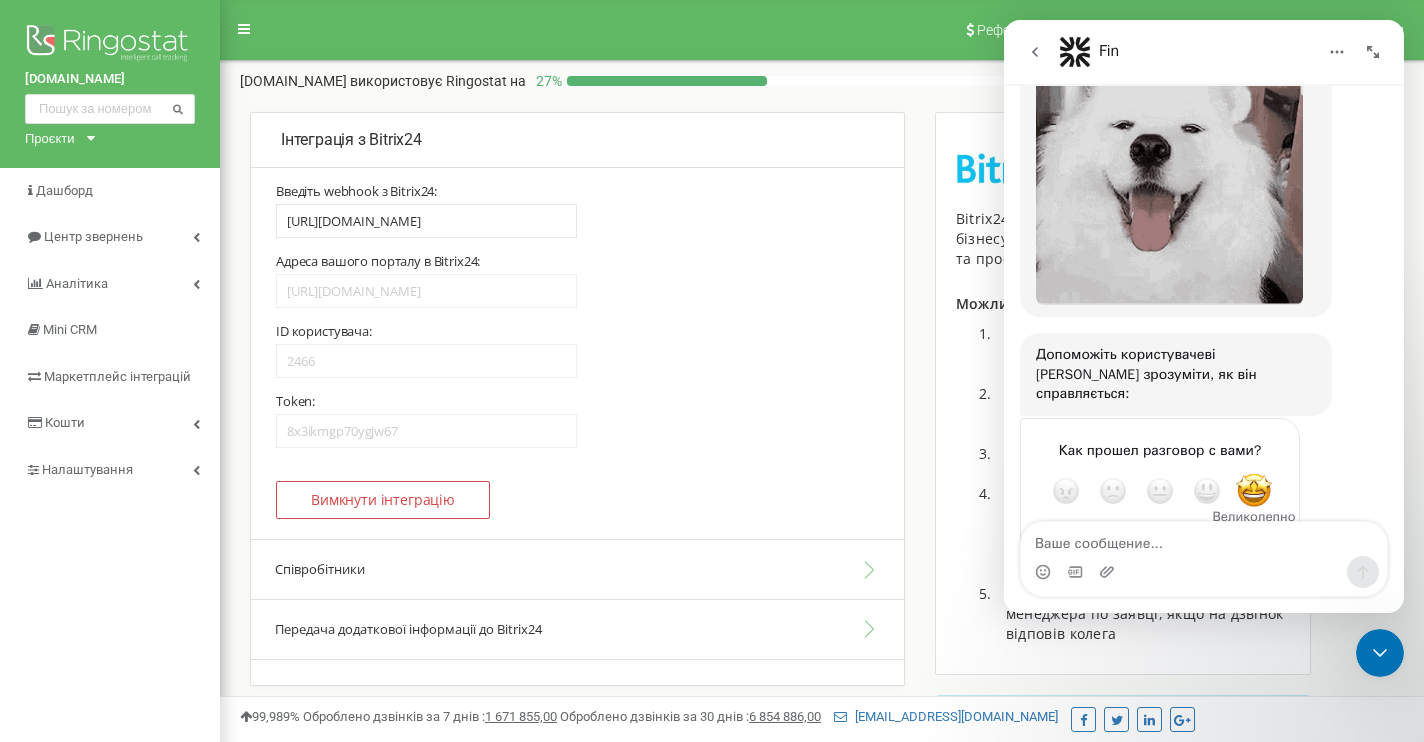 scroll, scrollTop: 2017, scrollLeft: 0, axis: vertical 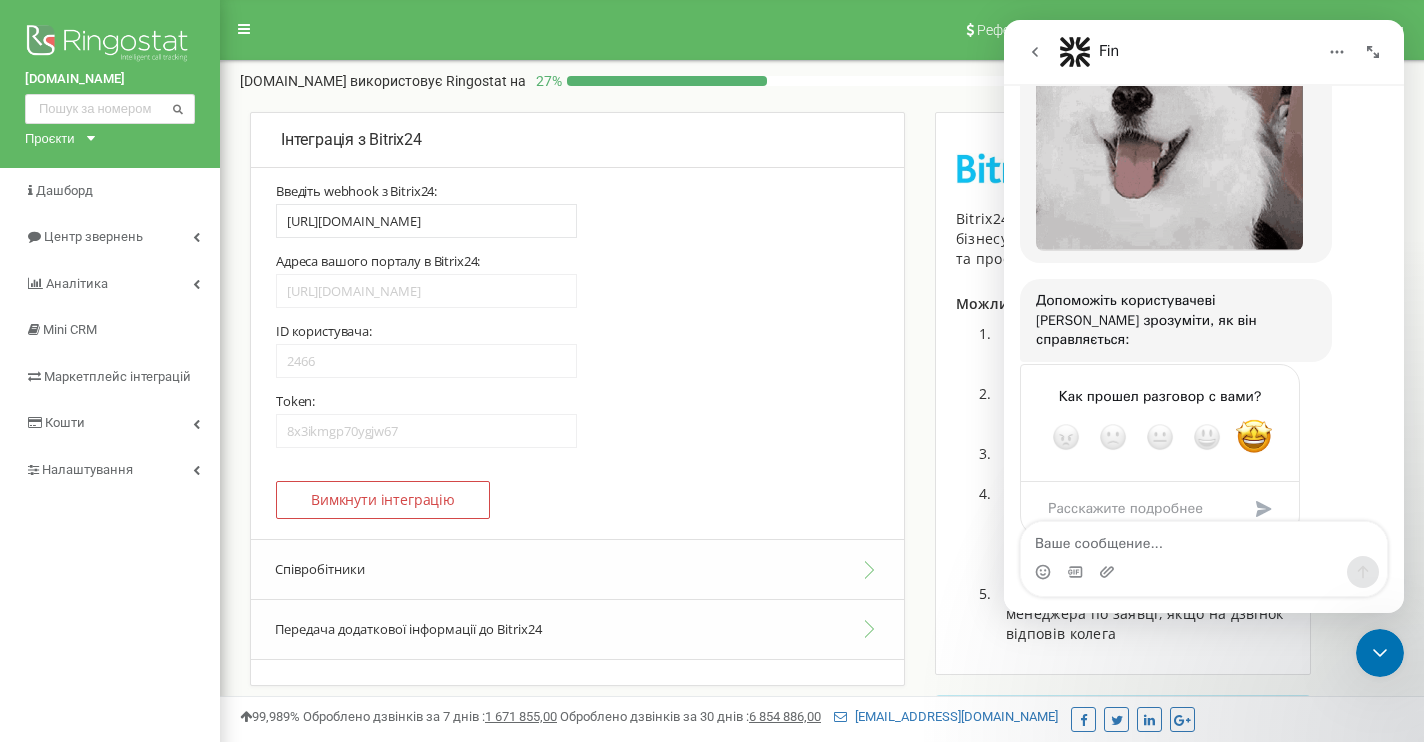 click at bounding box center (1264, 509) 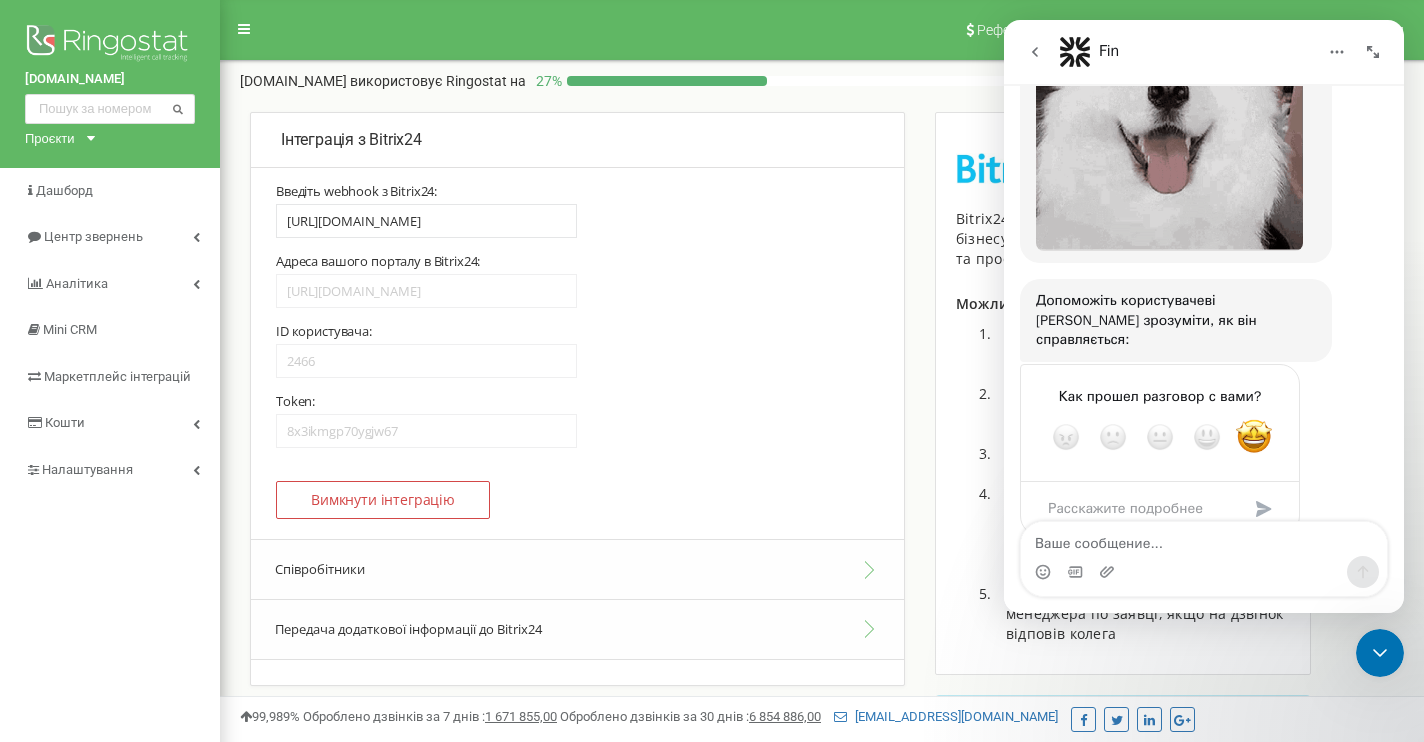 scroll, scrollTop: 1939, scrollLeft: 0, axis: vertical 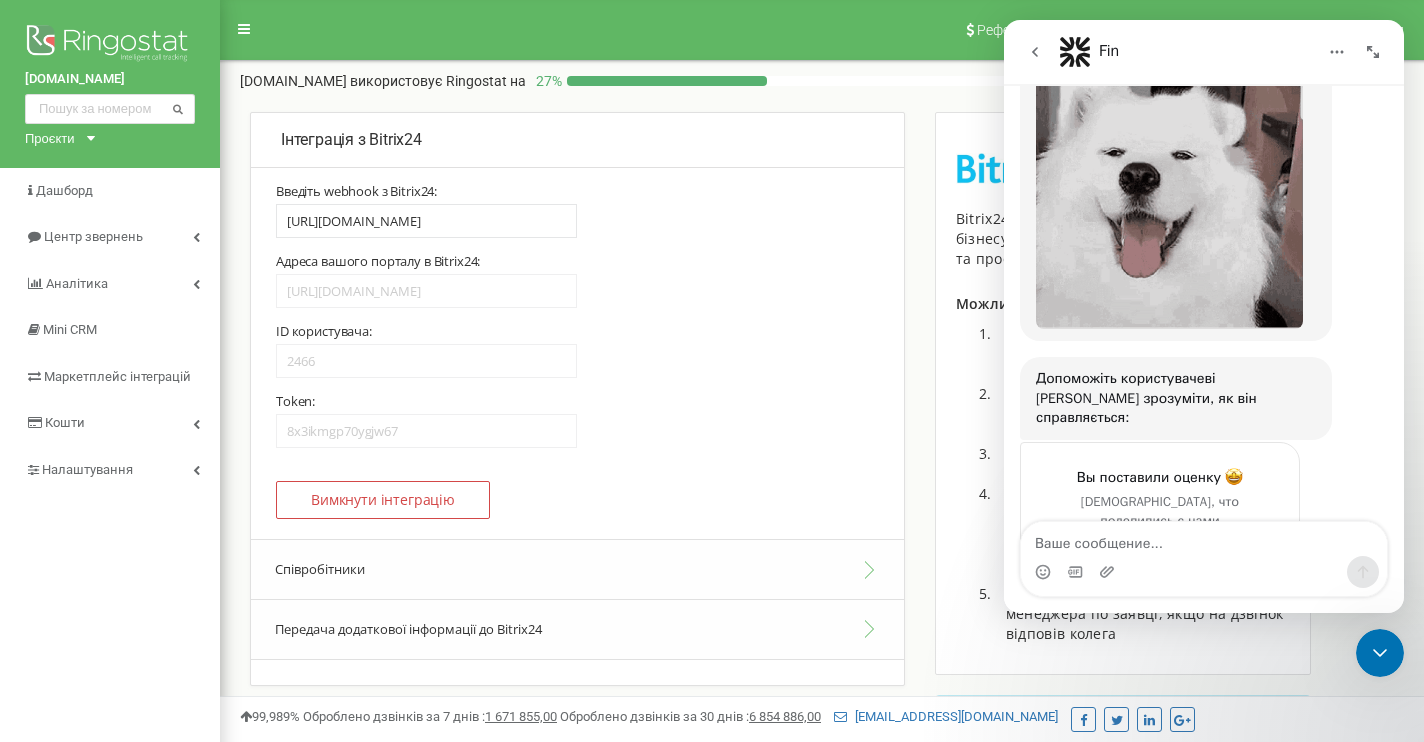 click 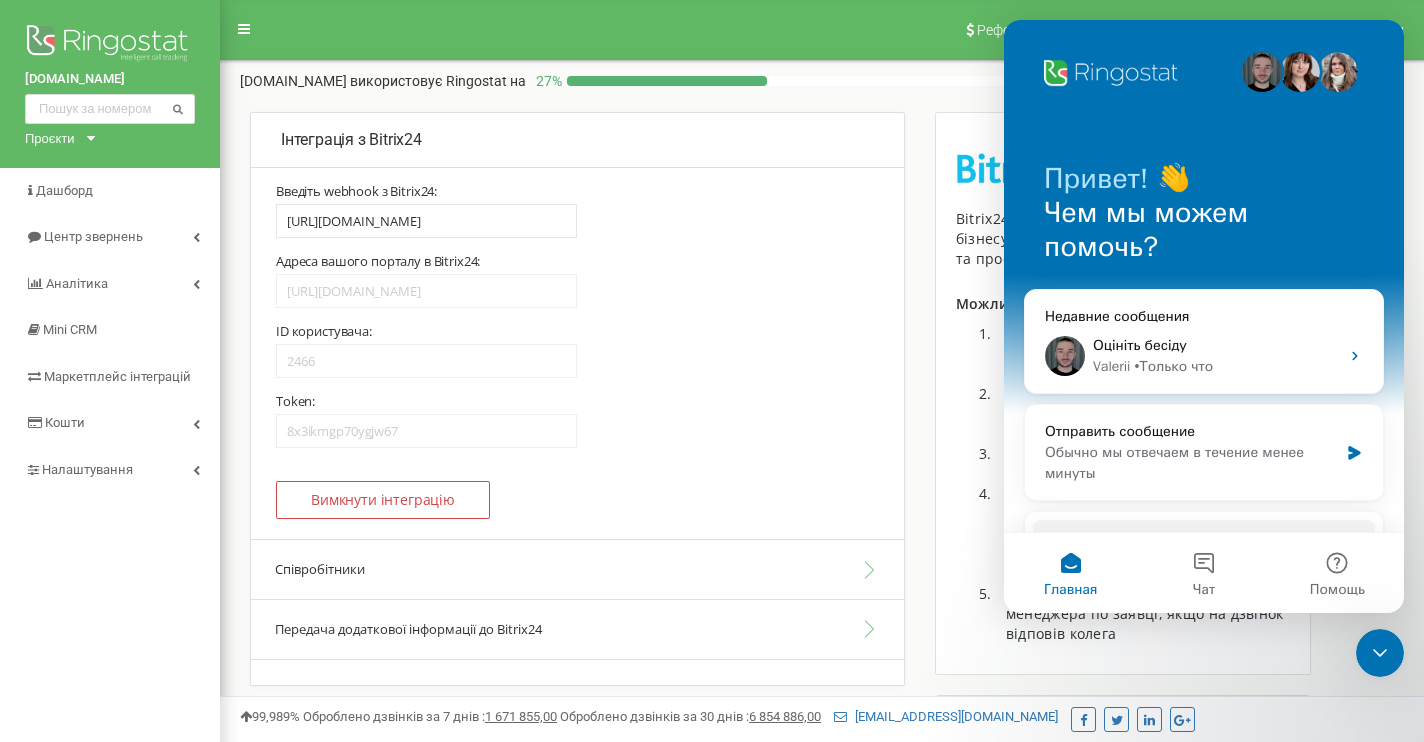 scroll, scrollTop: 0, scrollLeft: 0, axis: both 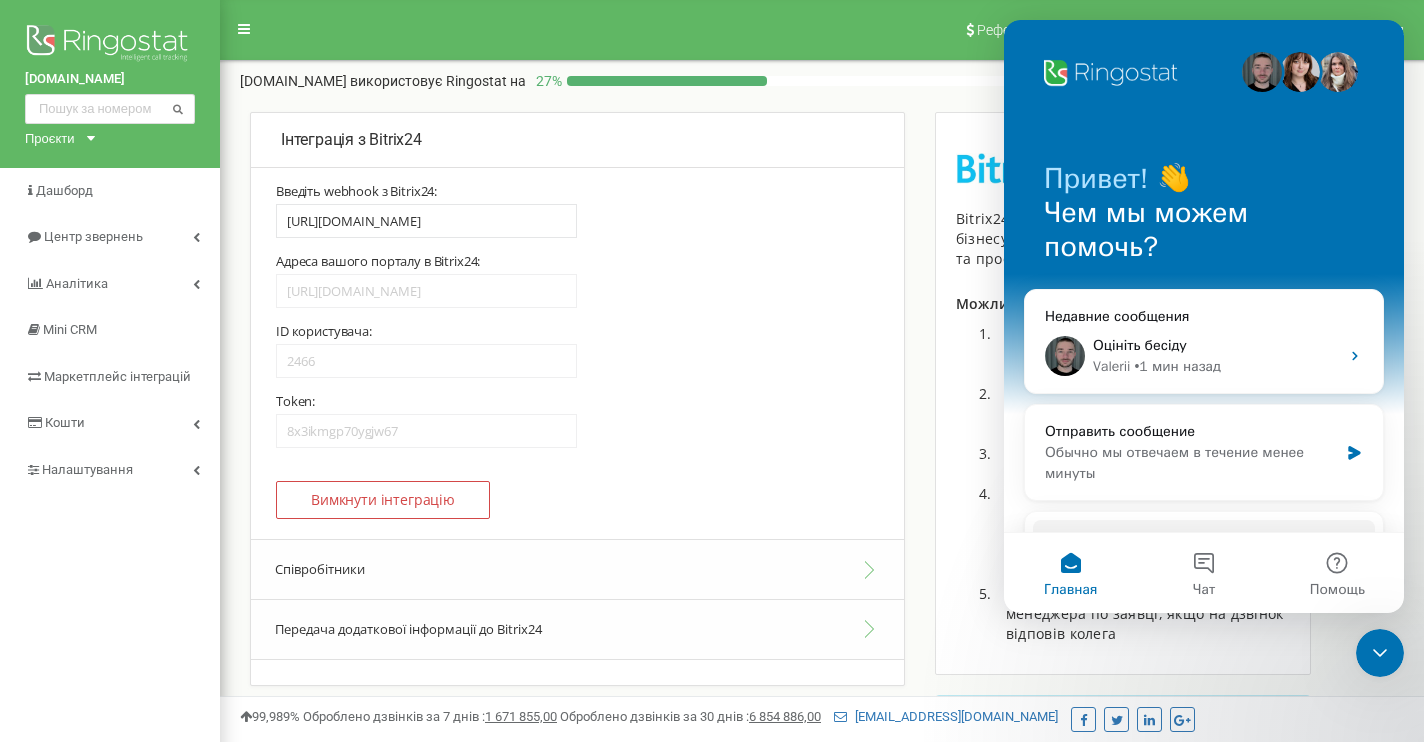 click on "ID користувача:
2466
[GEOGRAPHIC_DATA]:
8x3ikmgp70ygjw67" at bounding box center [577, 385] 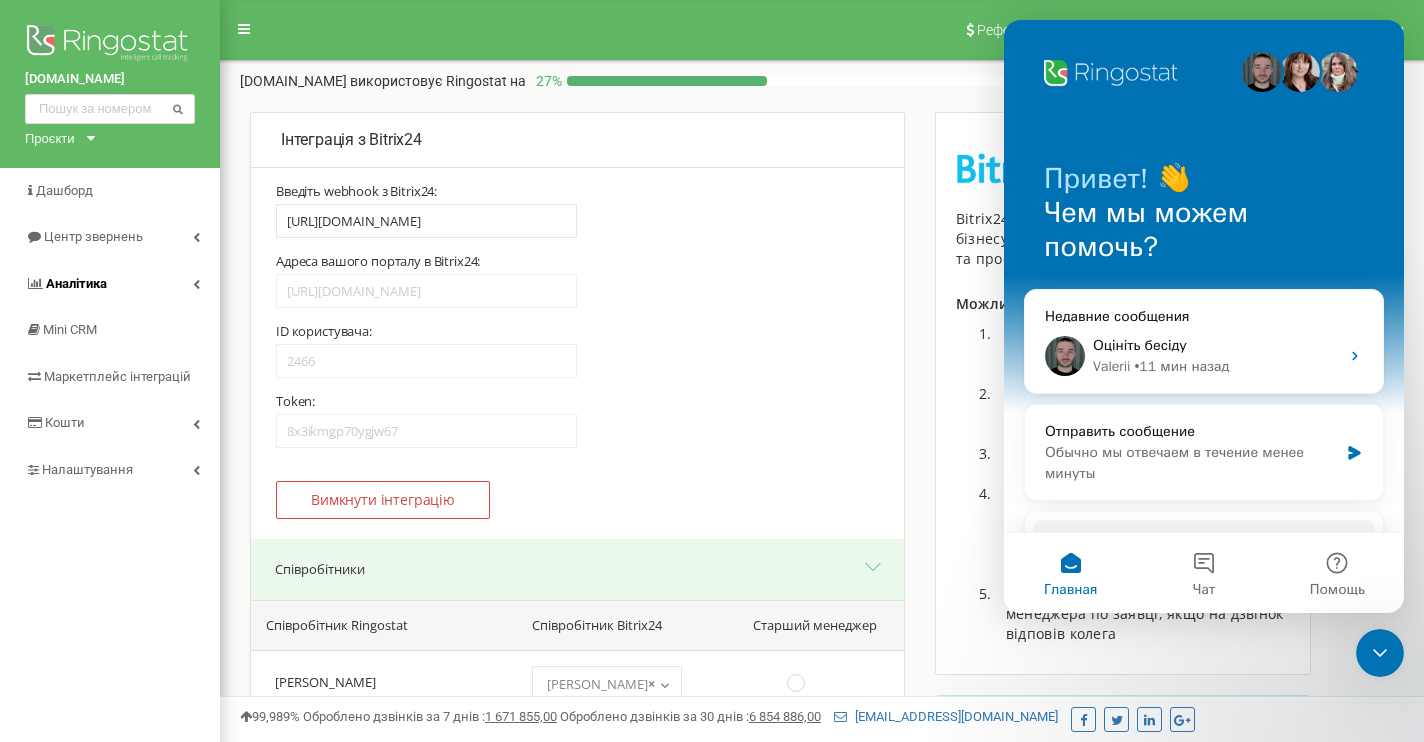 scroll, scrollTop: 0, scrollLeft: 0, axis: both 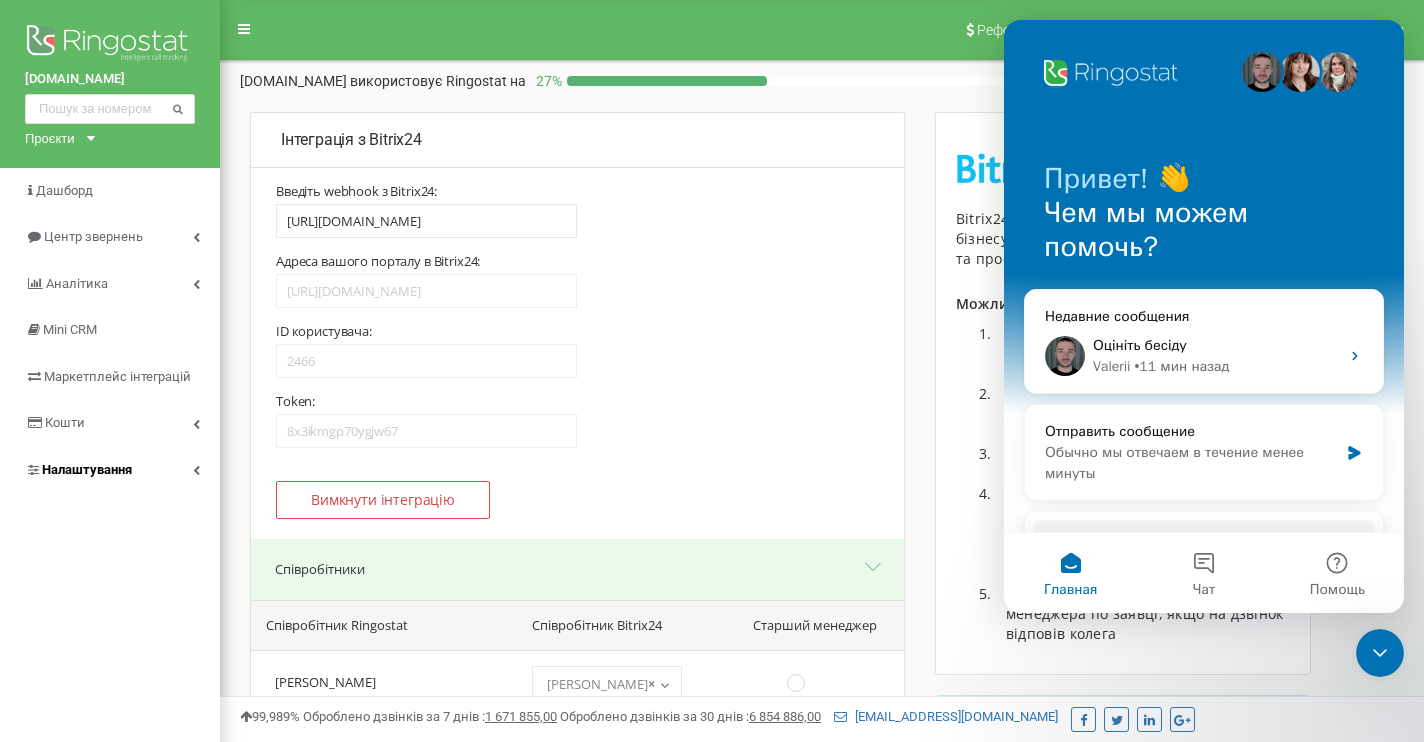 click on "Налаштування" at bounding box center [110, 470] 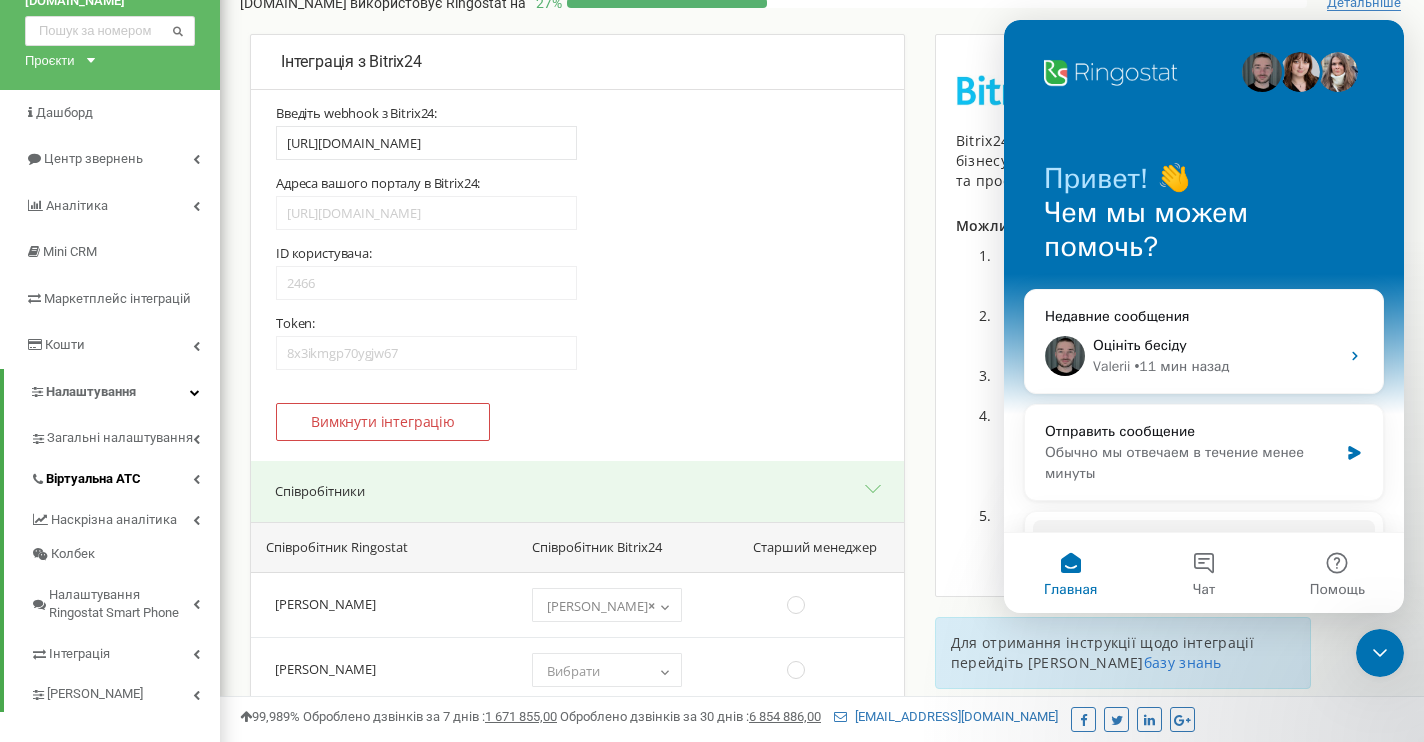 scroll, scrollTop: 85, scrollLeft: 0, axis: vertical 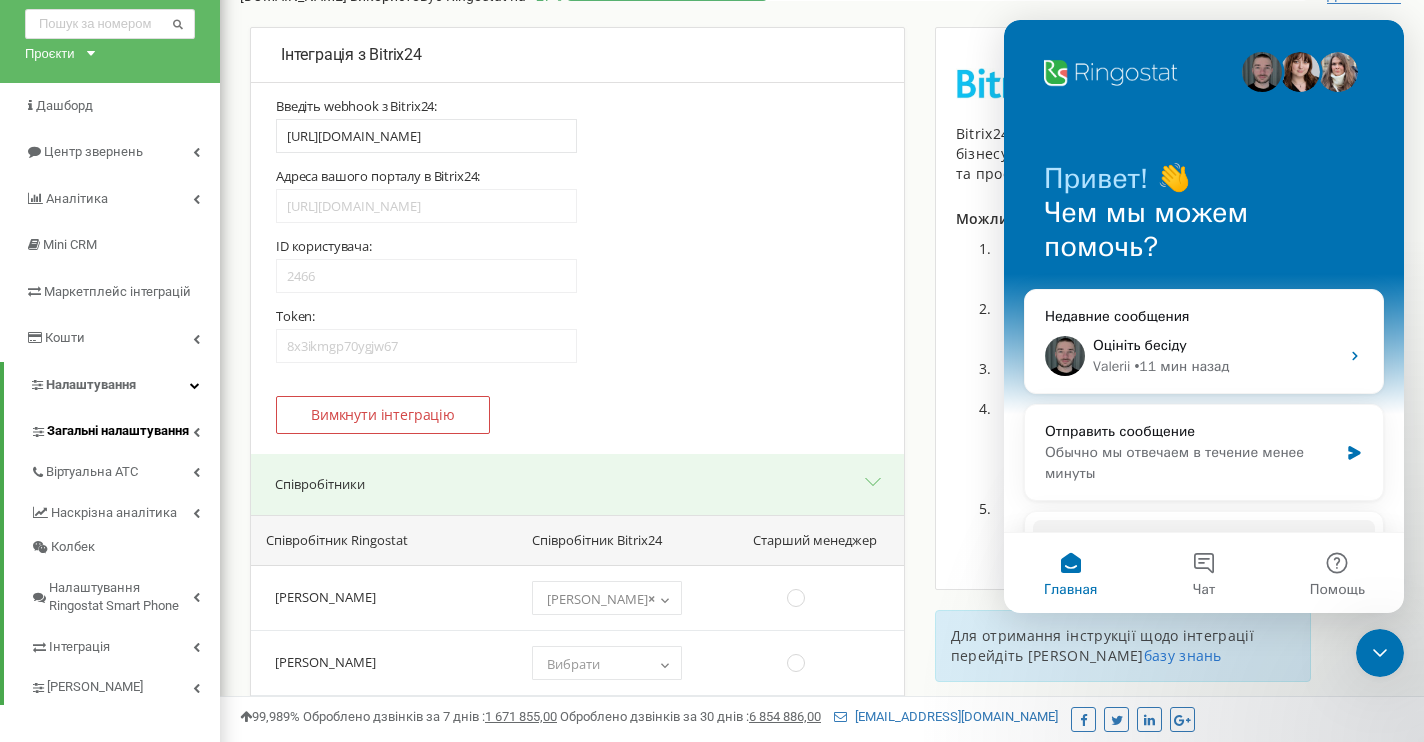 click on "Загальні налаштування" at bounding box center (125, 428) 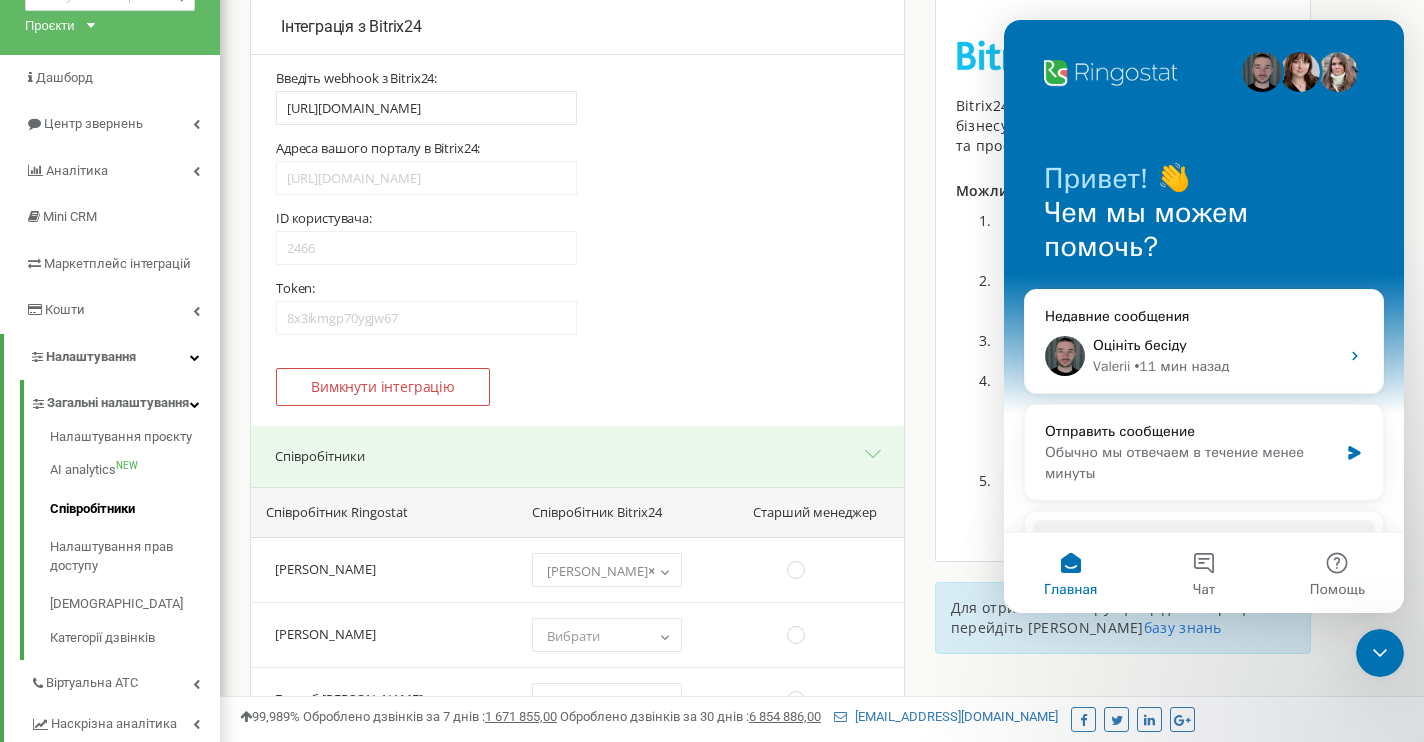 scroll, scrollTop: 117, scrollLeft: 0, axis: vertical 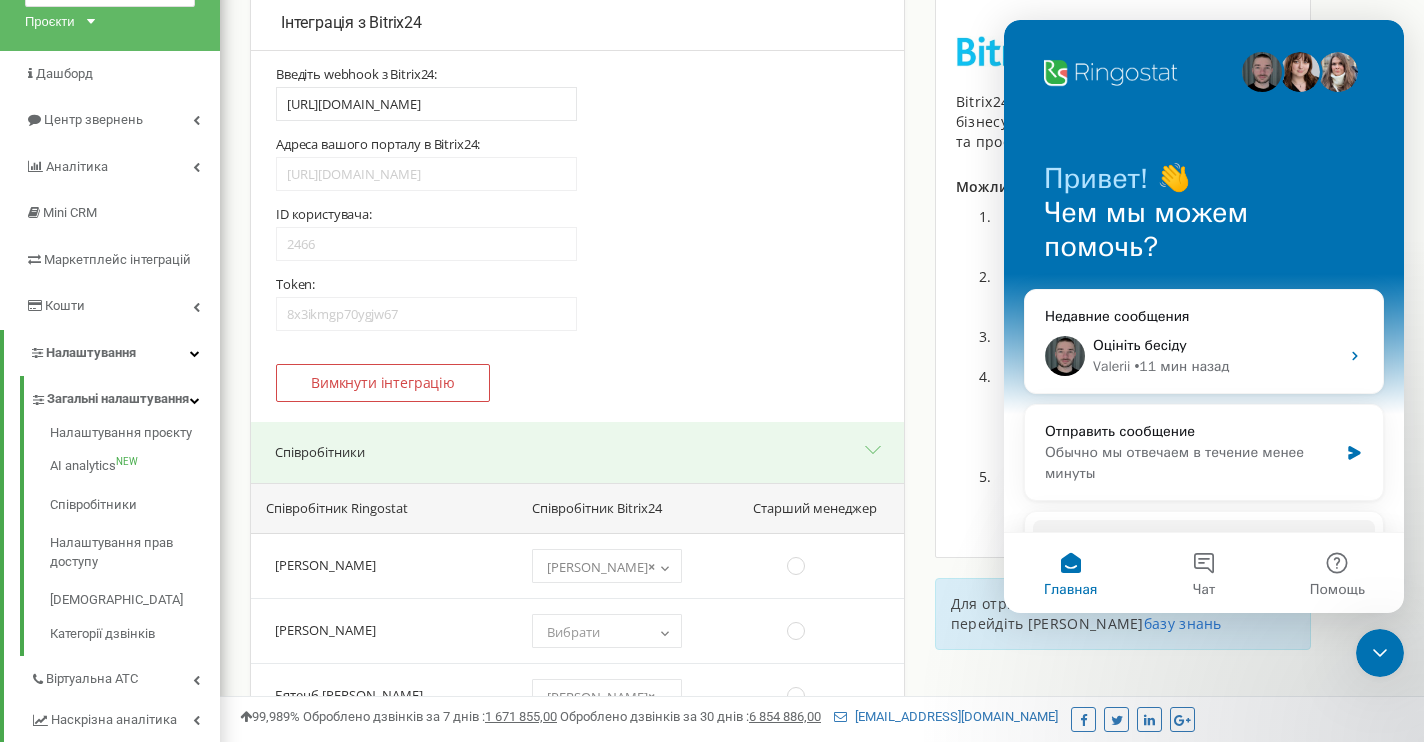 click on "Загальні налаштування" at bounding box center (125, 396) 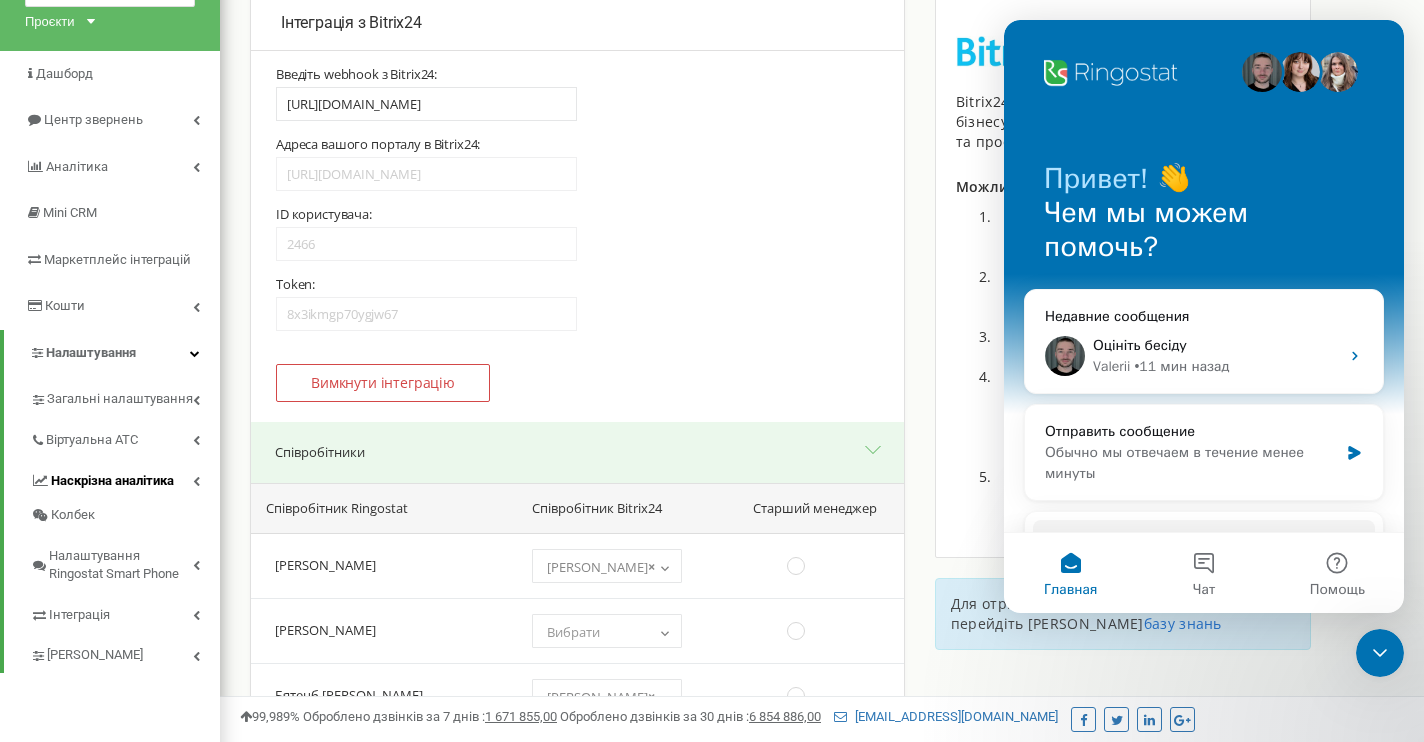 click on "Наскрізна аналітика" at bounding box center [125, 478] 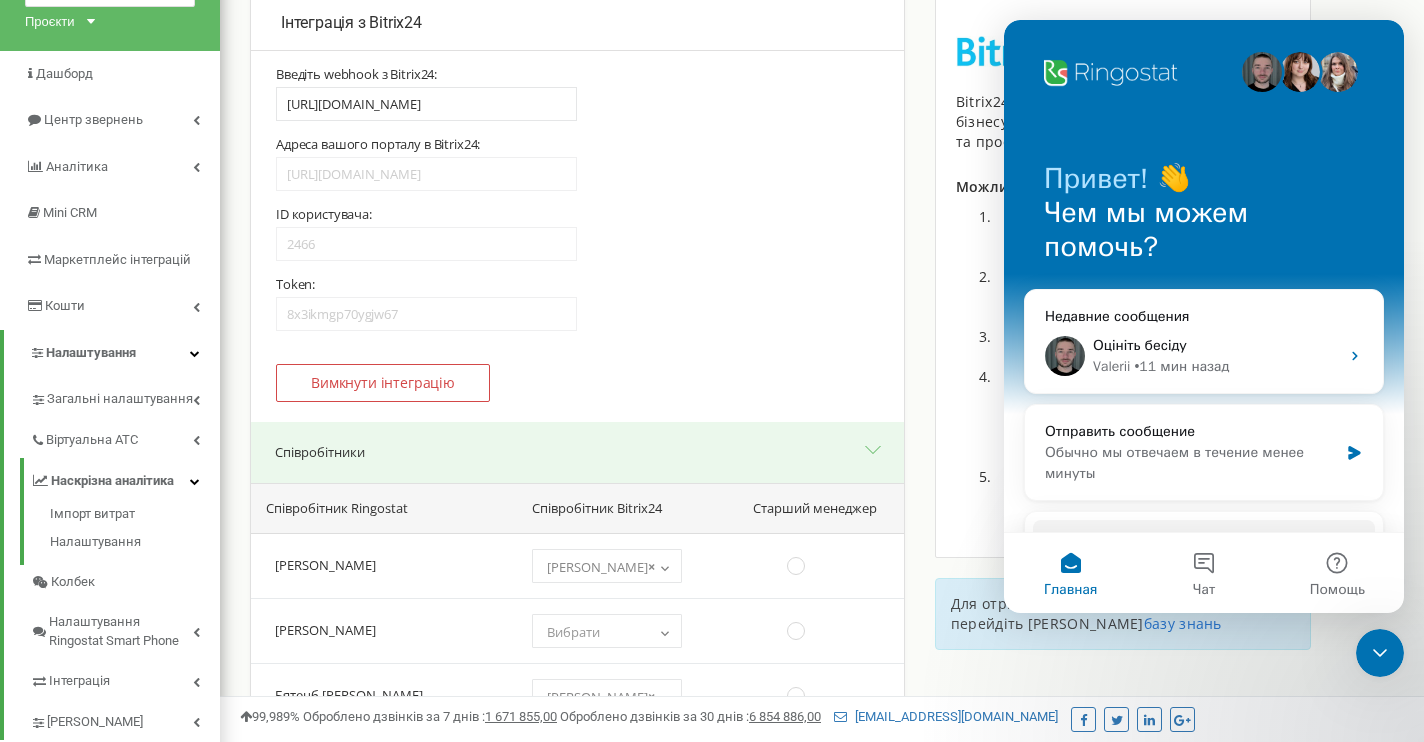 click on "Наскрізна аналітика" at bounding box center [125, 478] 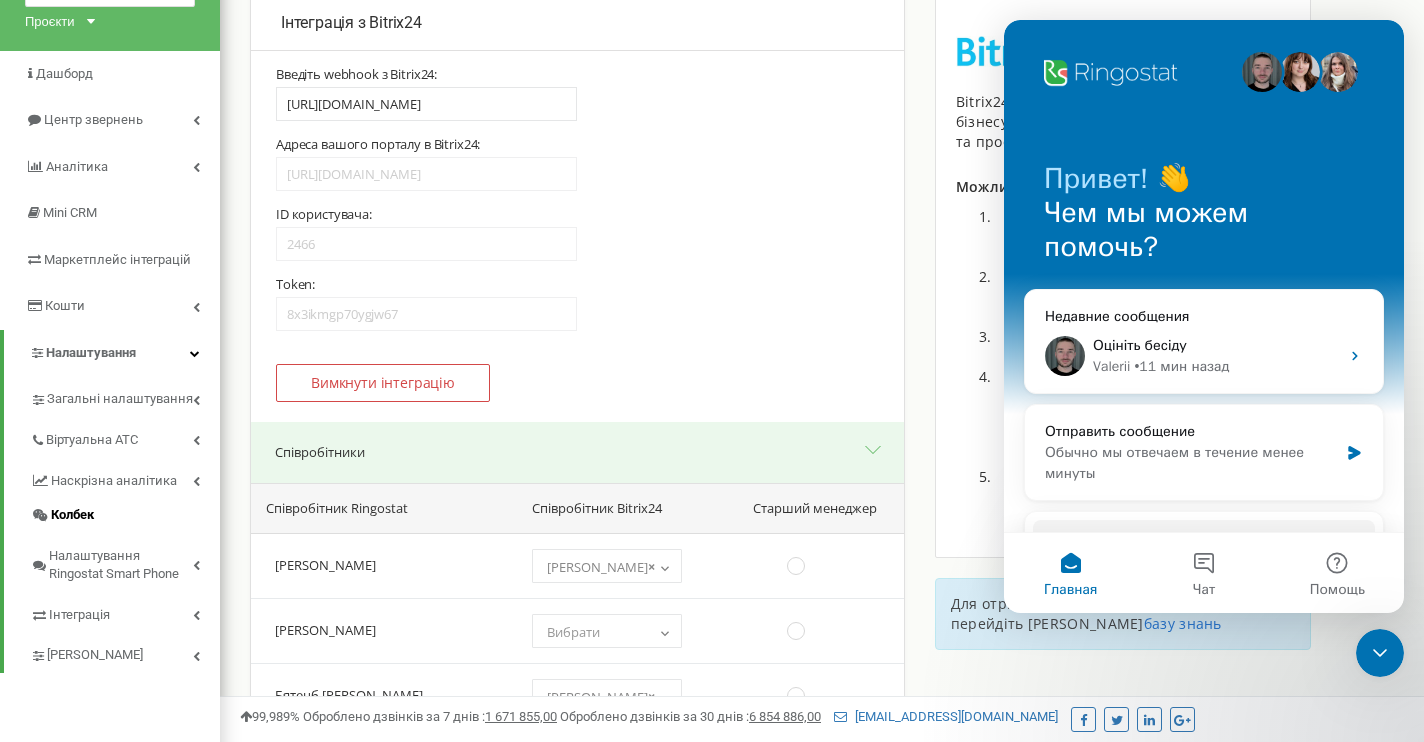 click on "Колбек" at bounding box center [125, 515] 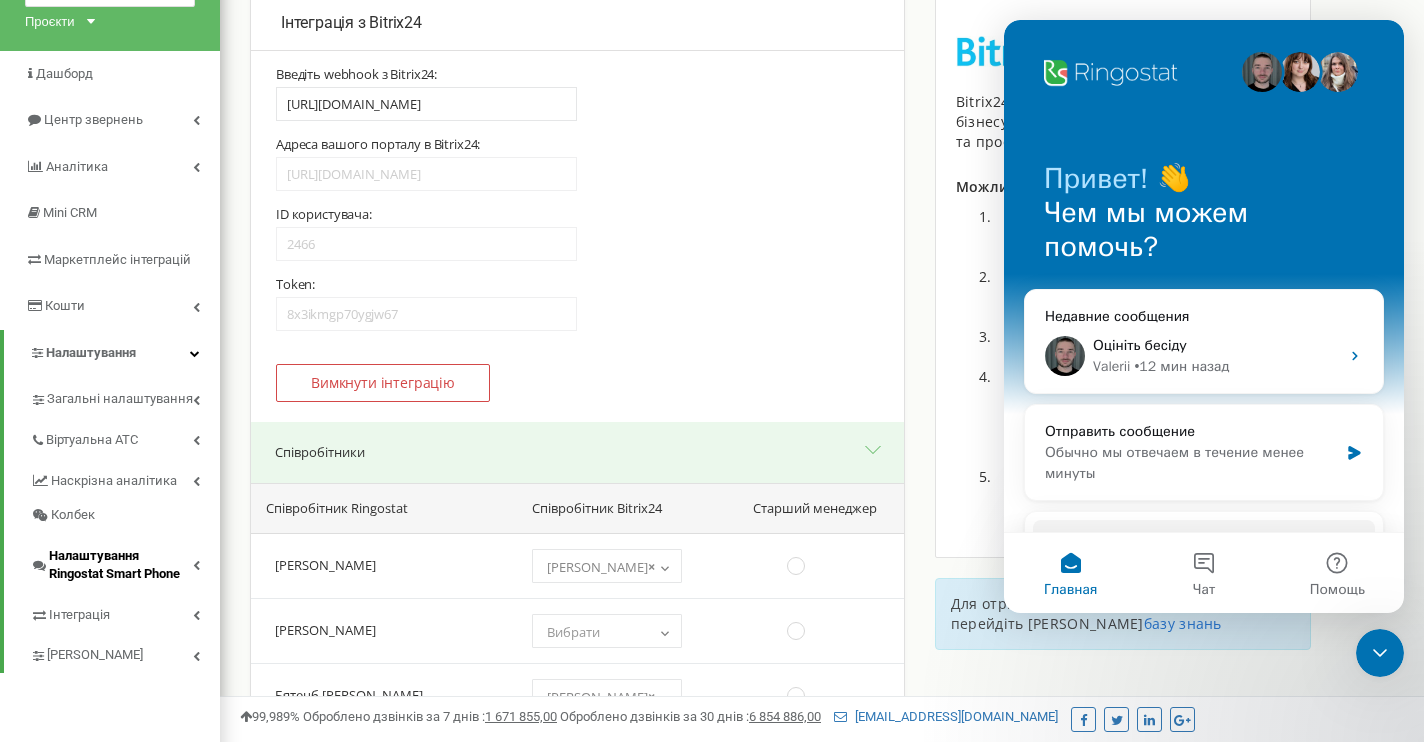 click on "Налаштування Ringostat Smart Phone" at bounding box center [121, 565] 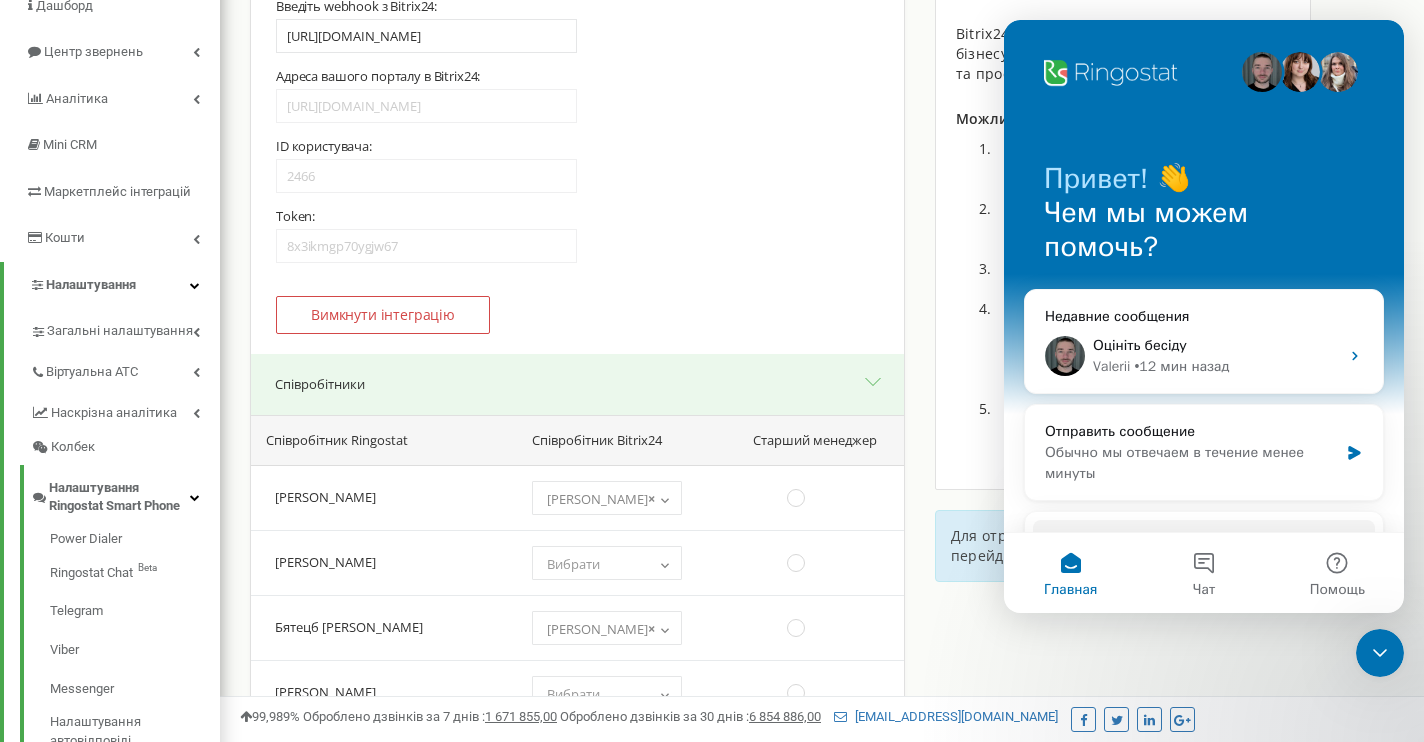scroll, scrollTop: 240, scrollLeft: 0, axis: vertical 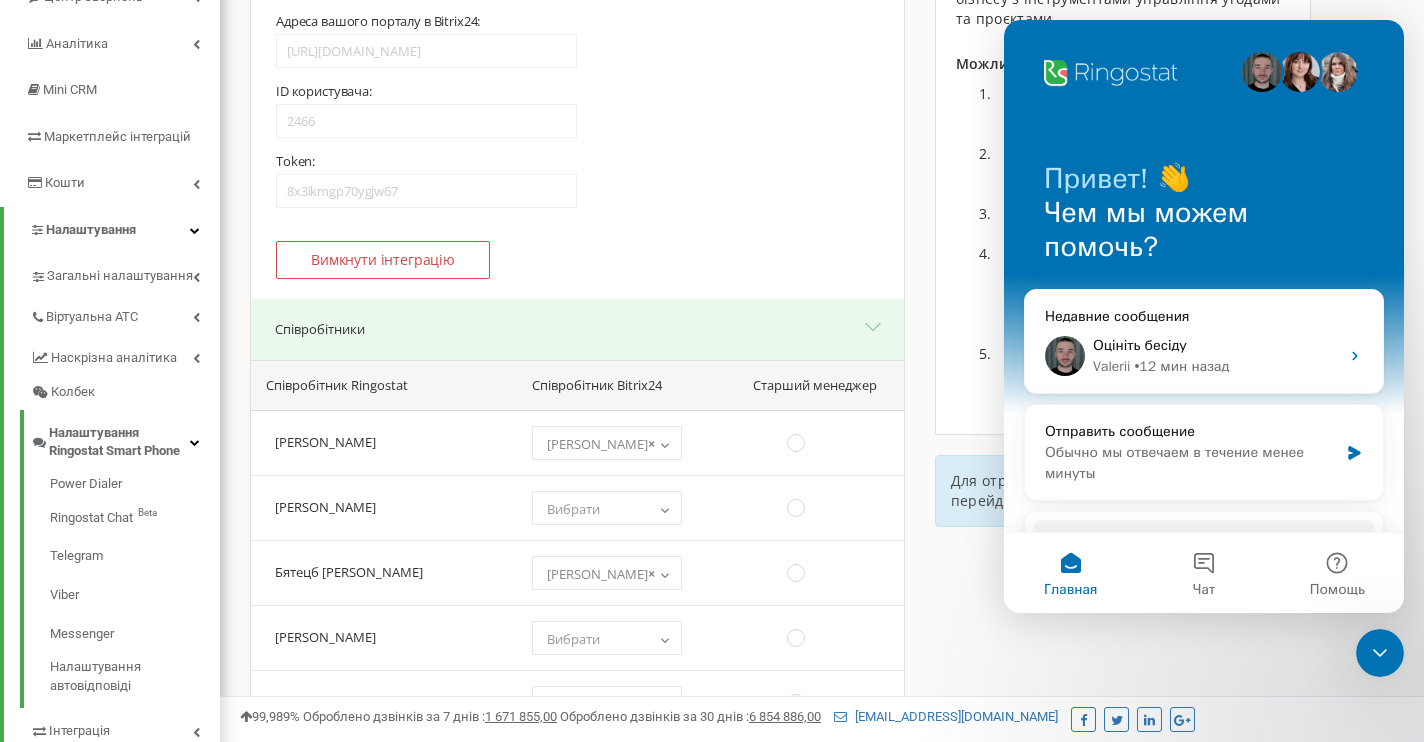 click at bounding box center (195, 442) 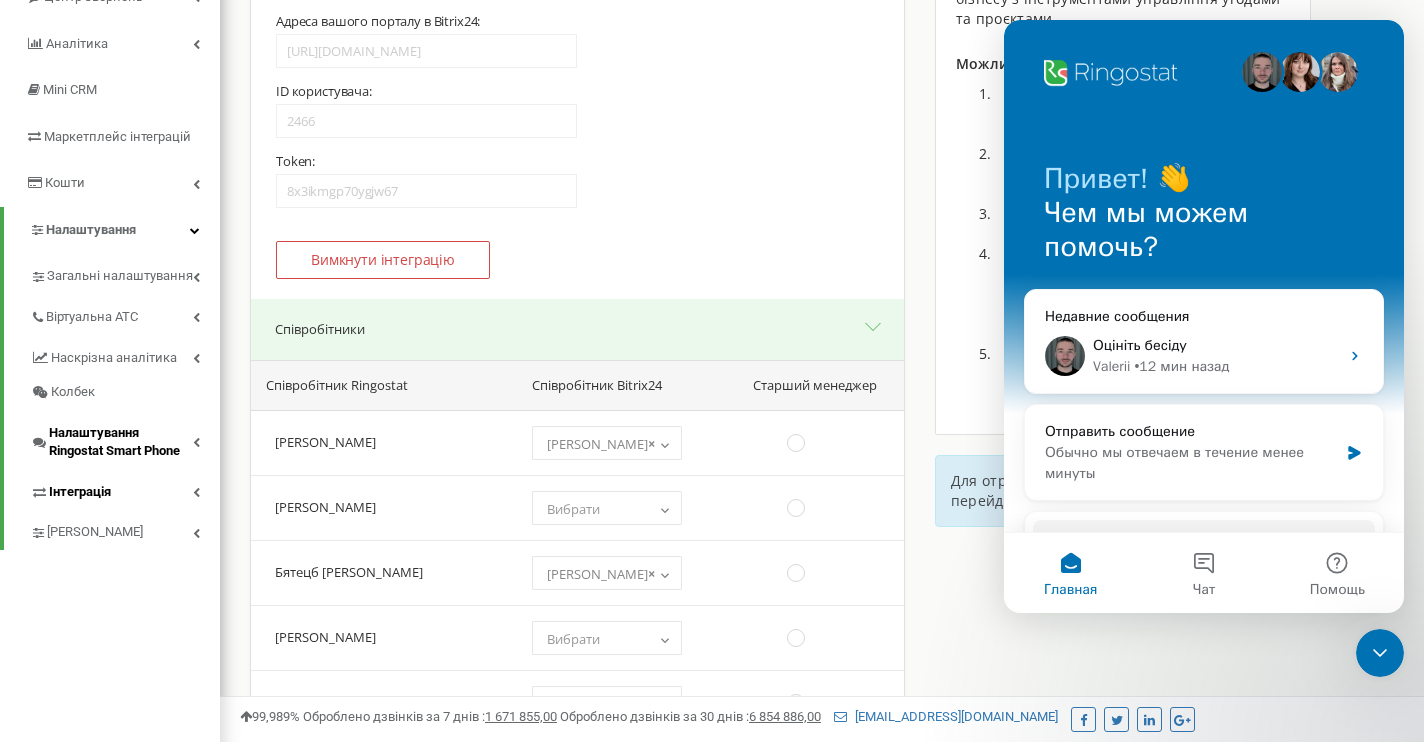 click on "Інтеграція" at bounding box center [125, 489] 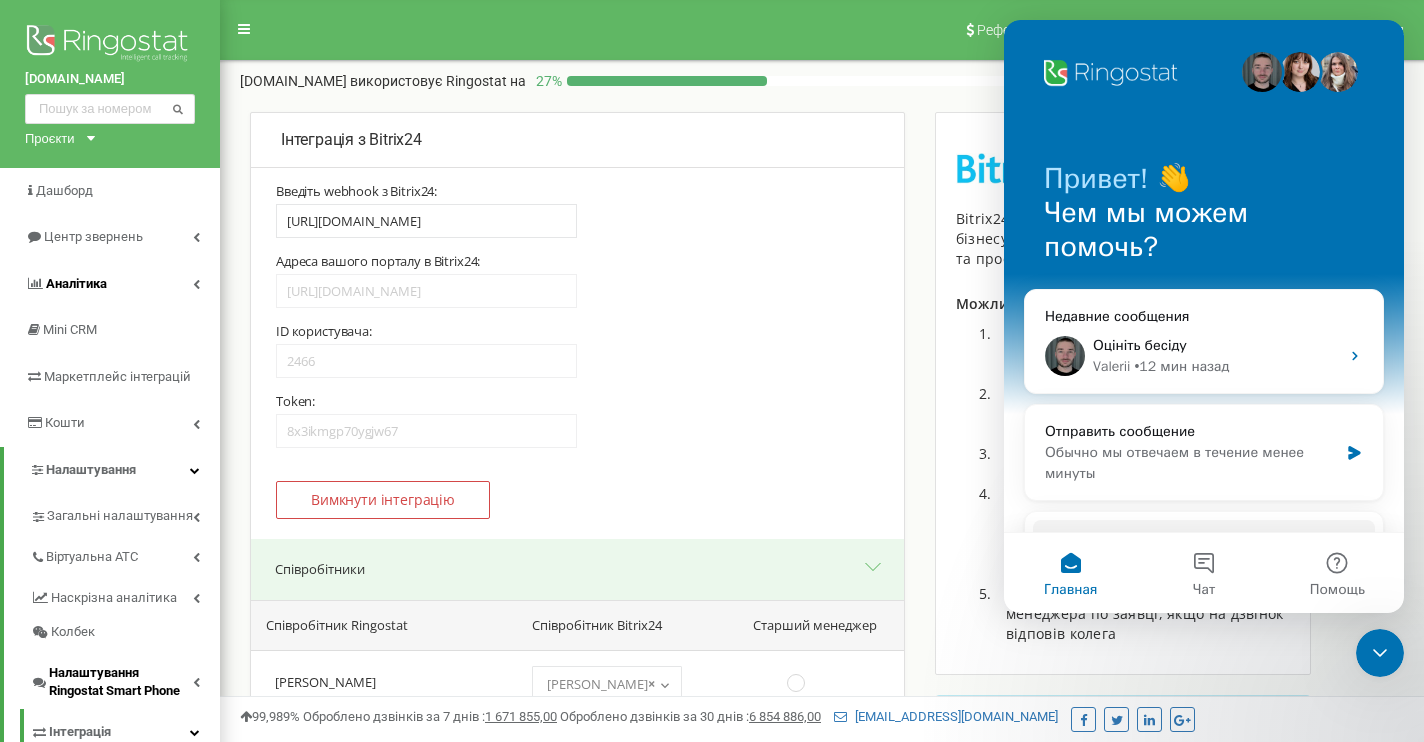 scroll, scrollTop: 0, scrollLeft: 0, axis: both 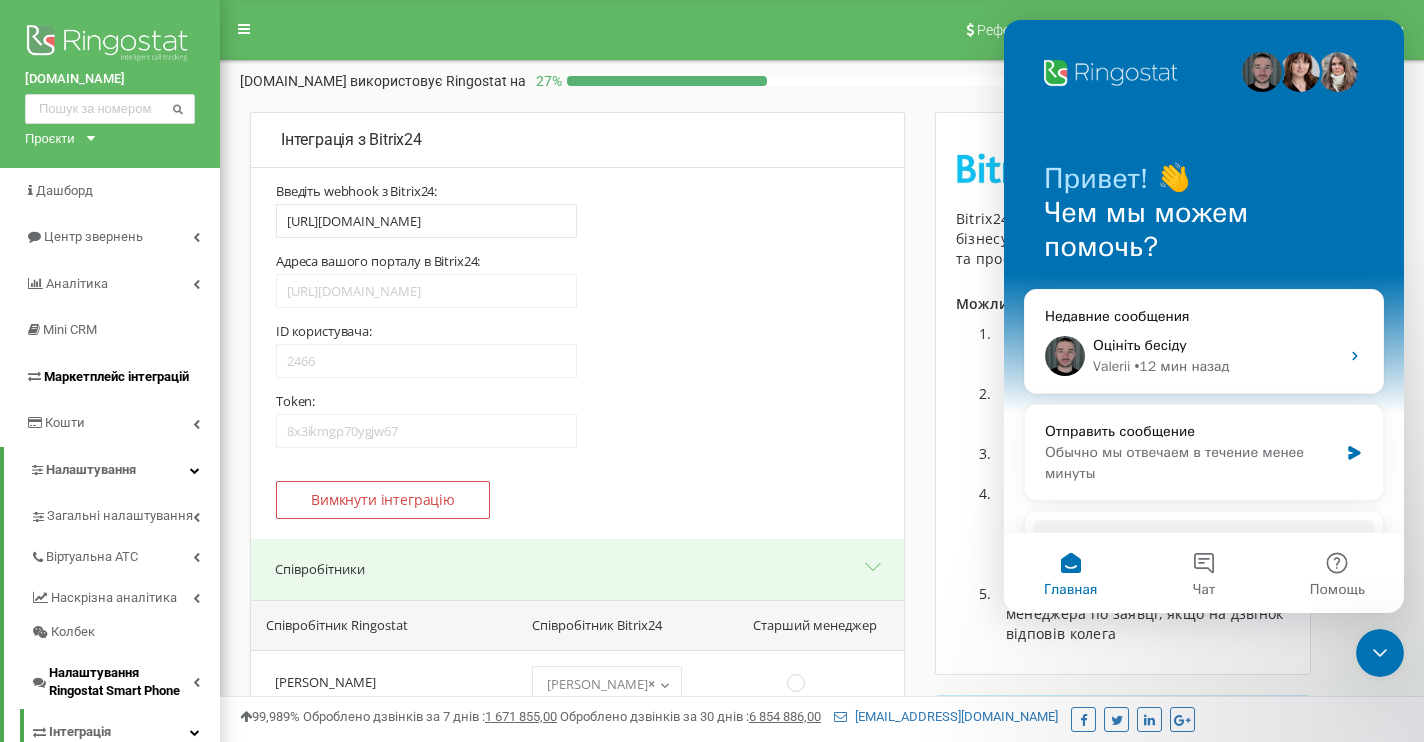click on "Маркетплейс інтеграцій" at bounding box center (107, 377) 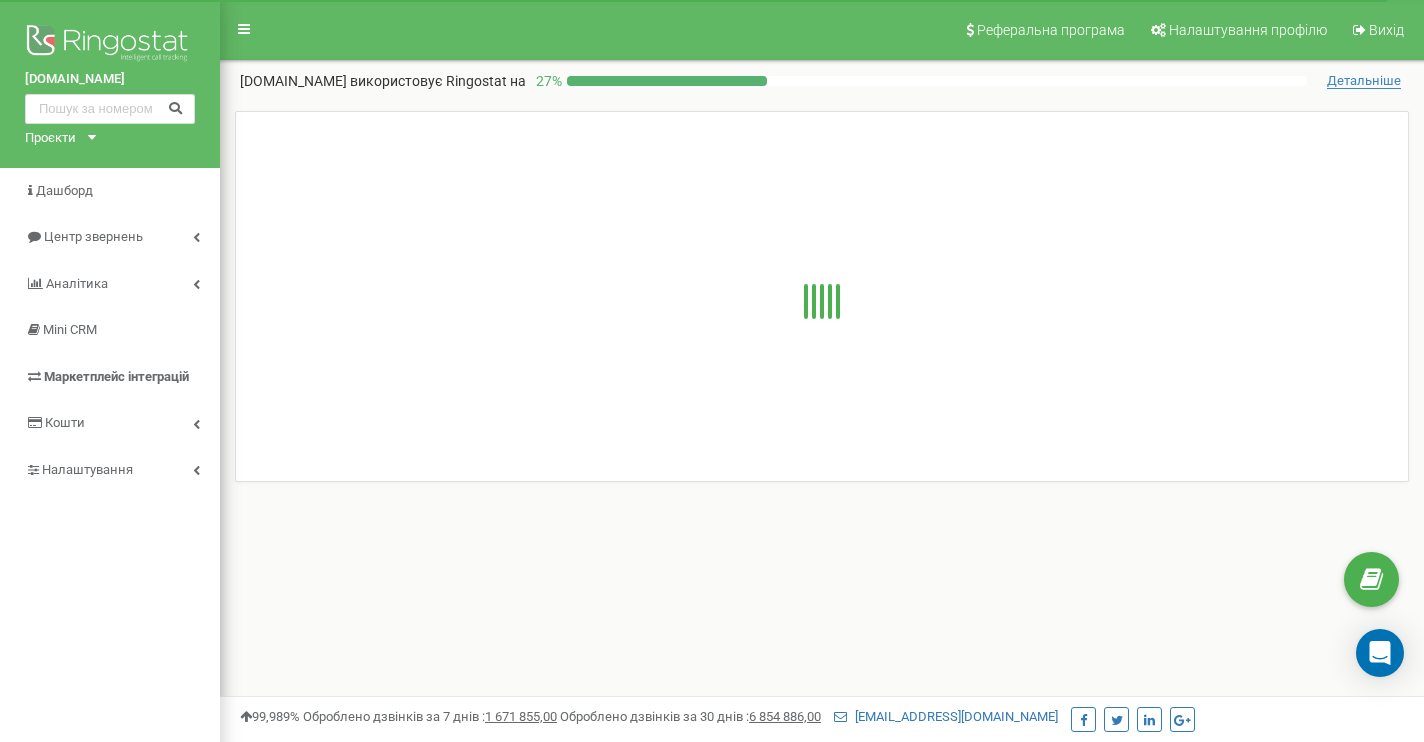 scroll, scrollTop: 0, scrollLeft: 0, axis: both 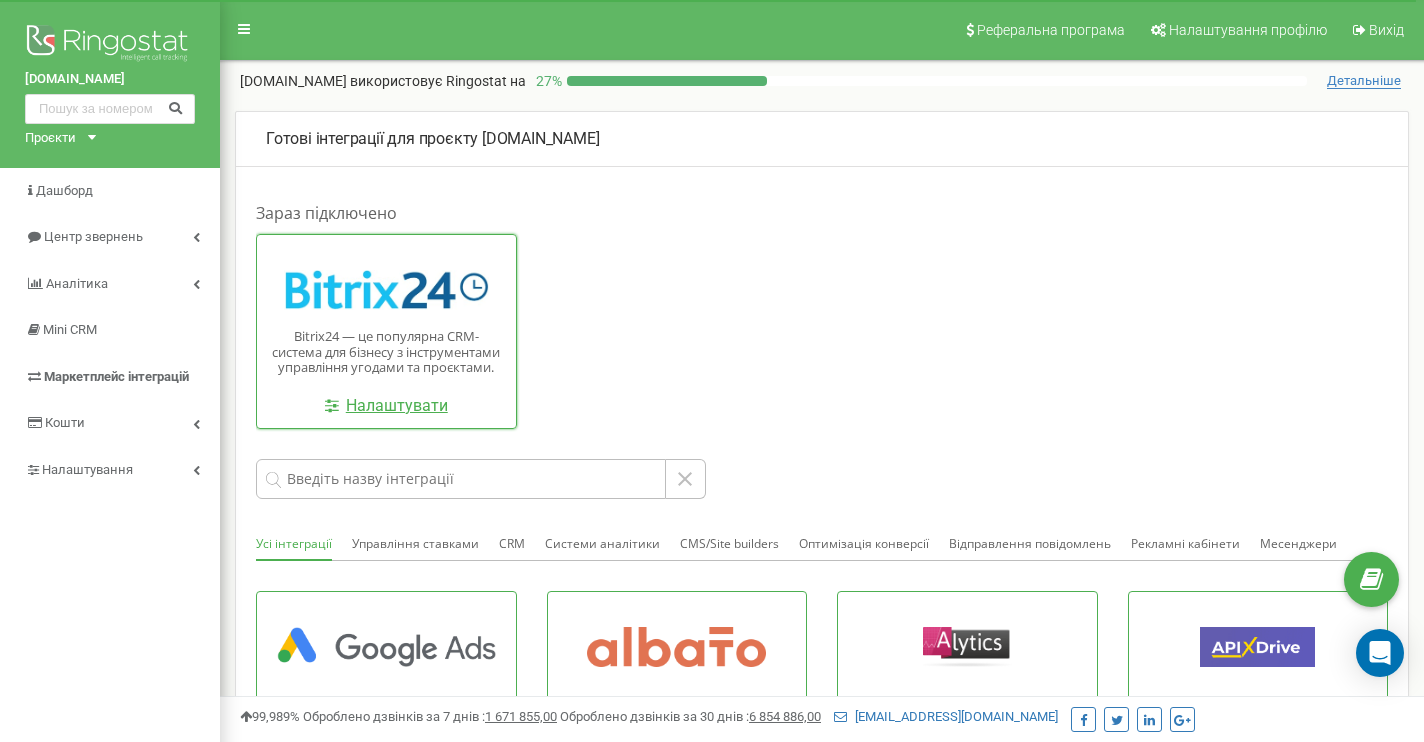 click on "Налаштувати" at bounding box center [386, 406] 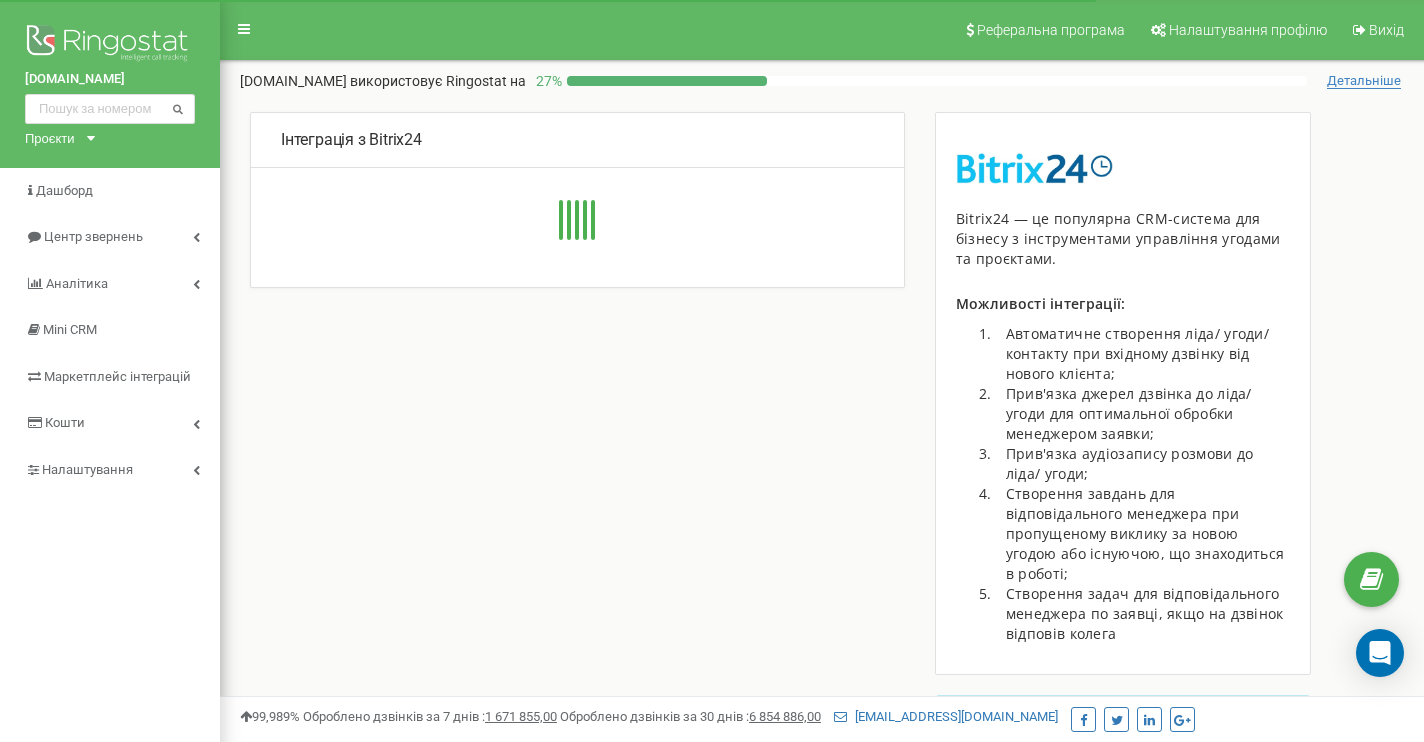 type on "[URL][DOMAIN_NAME]" 